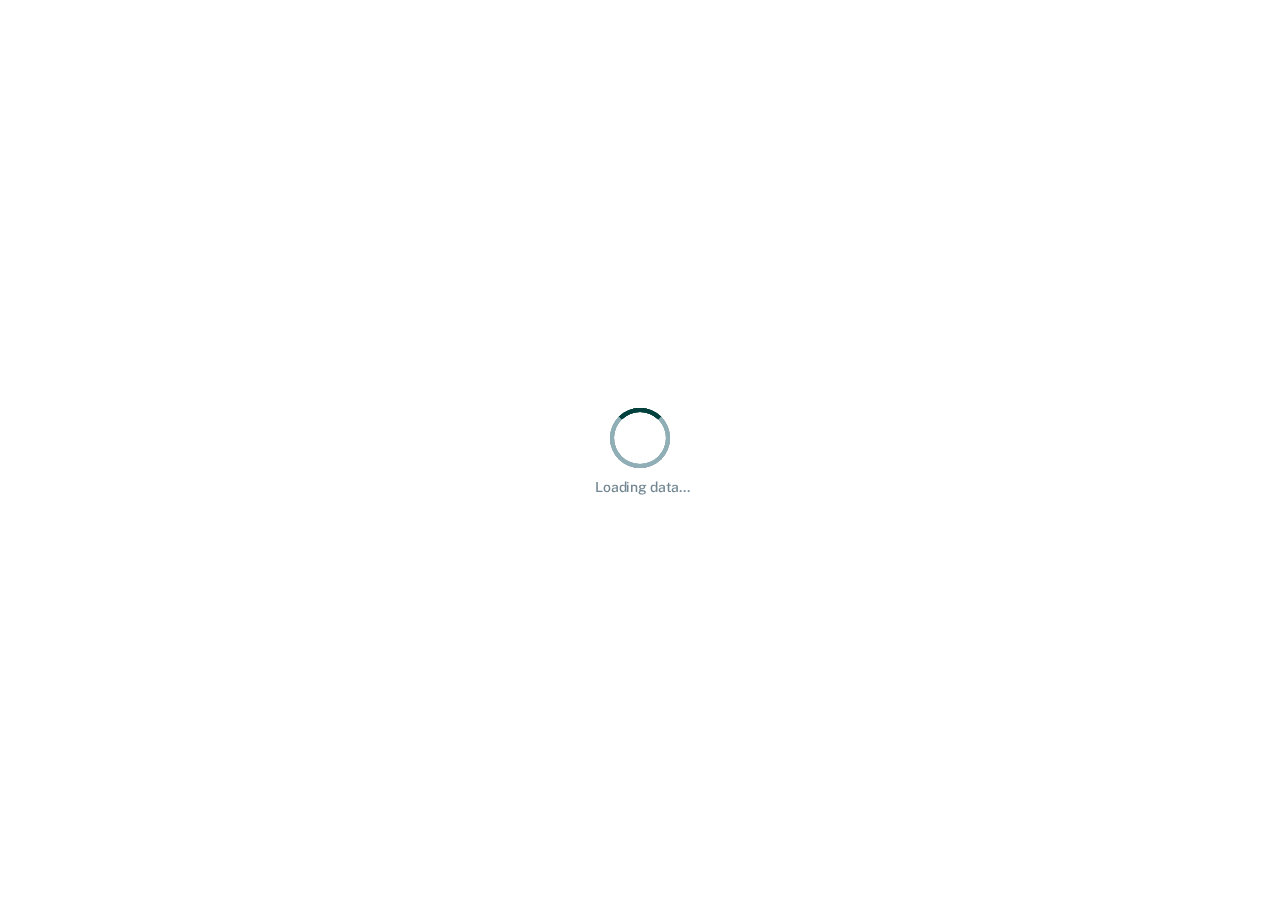 scroll, scrollTop: 0, scrollLeft: 0, axis: both 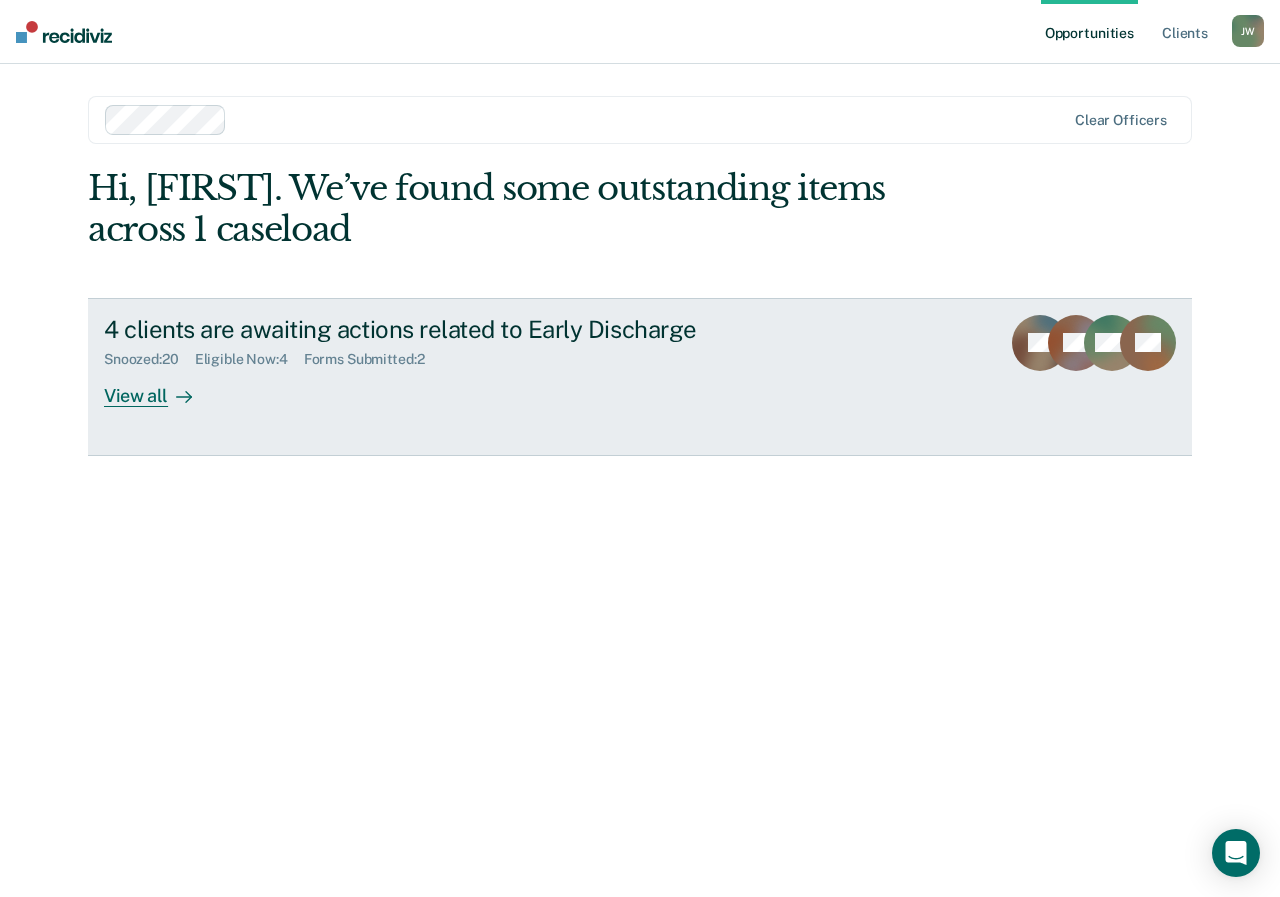 click on "View all" at bounding box center [160, 387] 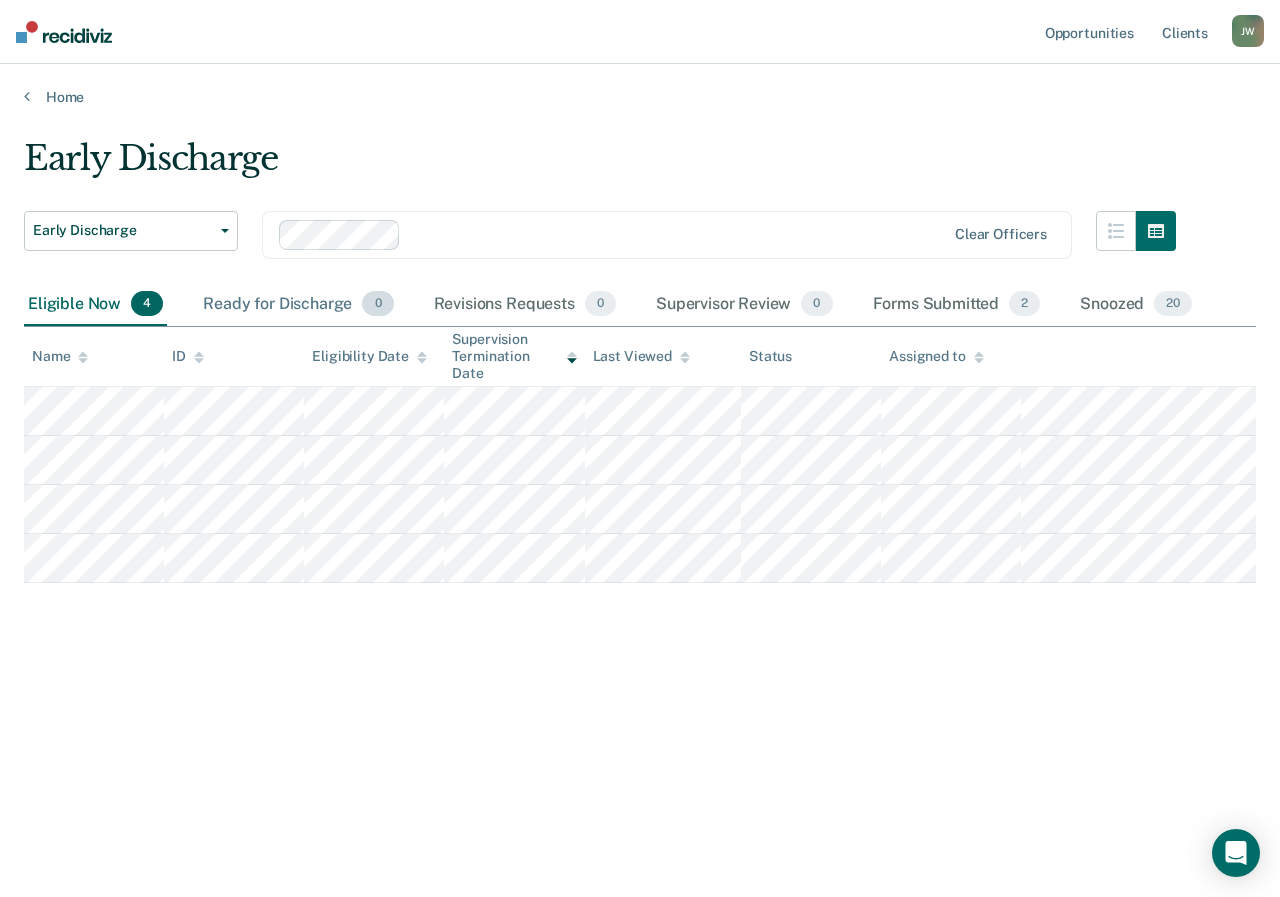 click on "Ready for Discharge 0" at bounding box center [298, 305] 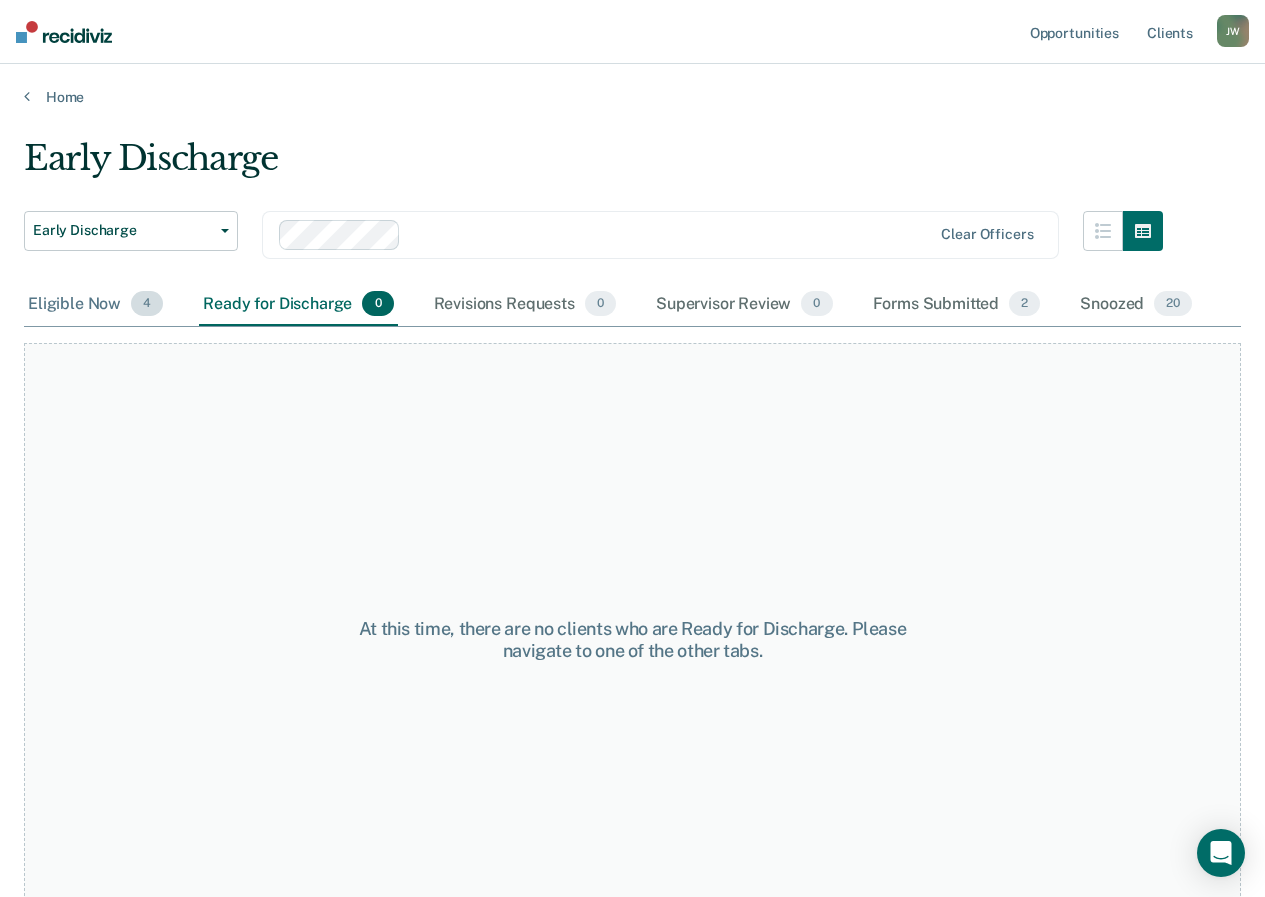 click on "Eligible Now 4" at bounding box center (95, 305) 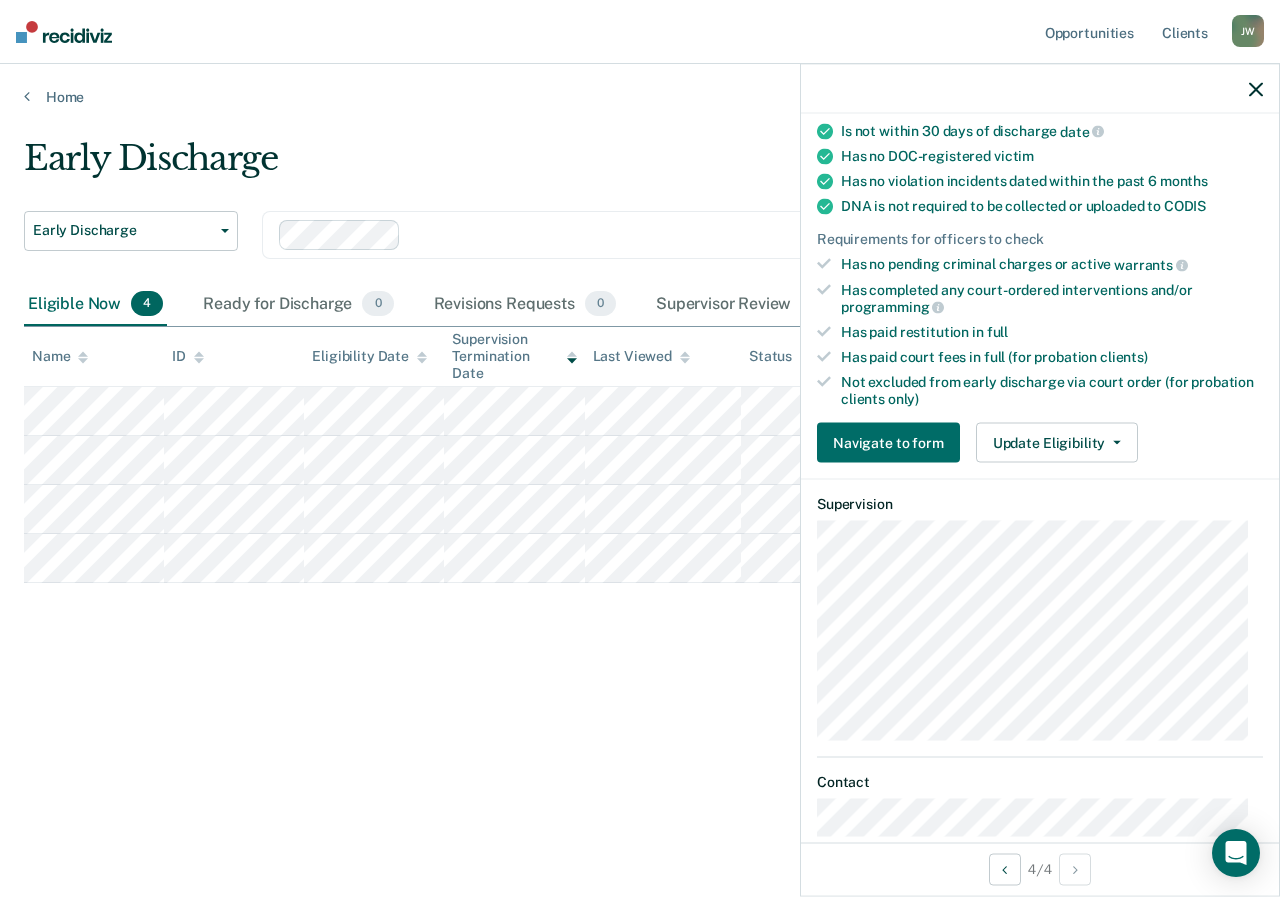 scroll, scrollTop: 400, scrollLeft: 0, axis: vertical 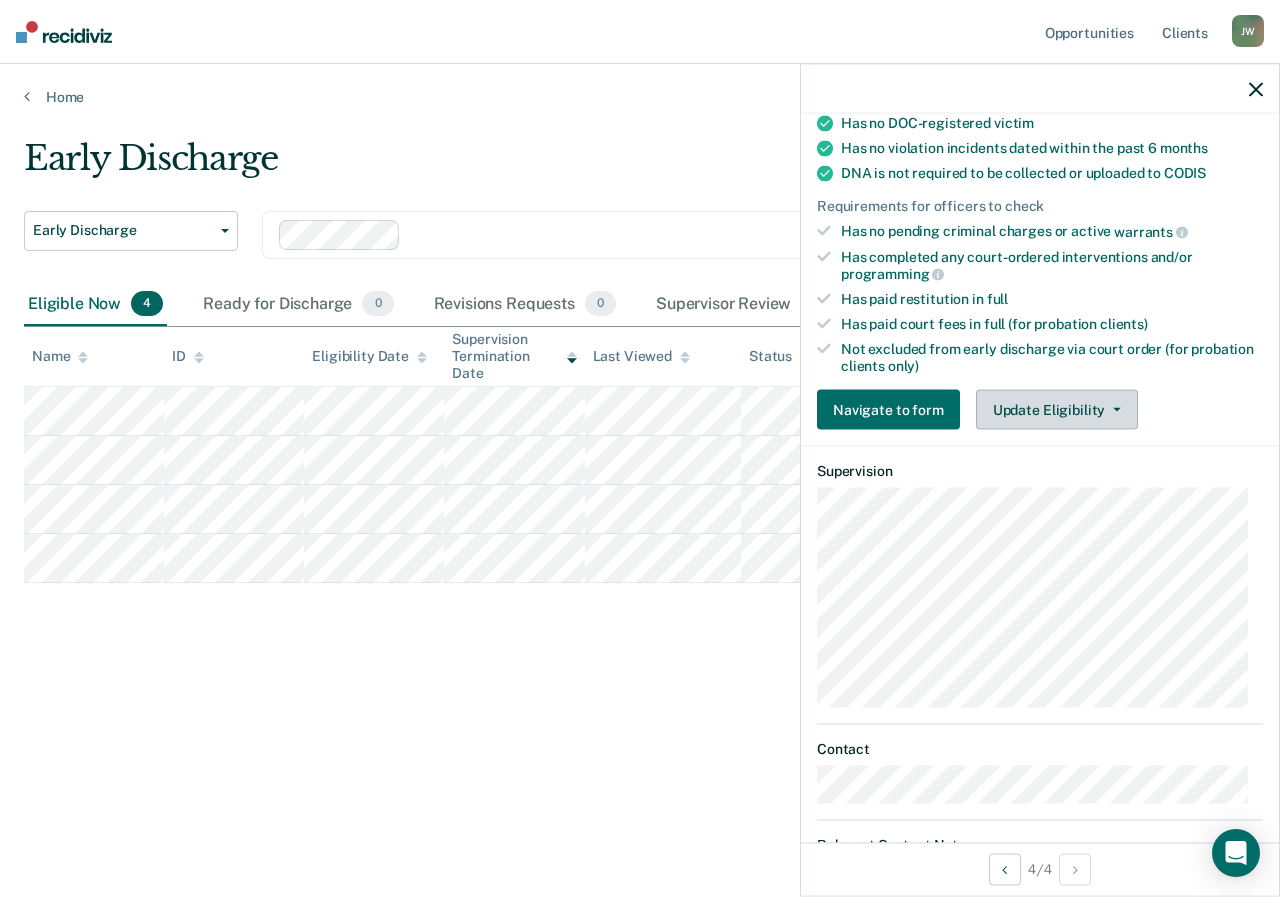 click 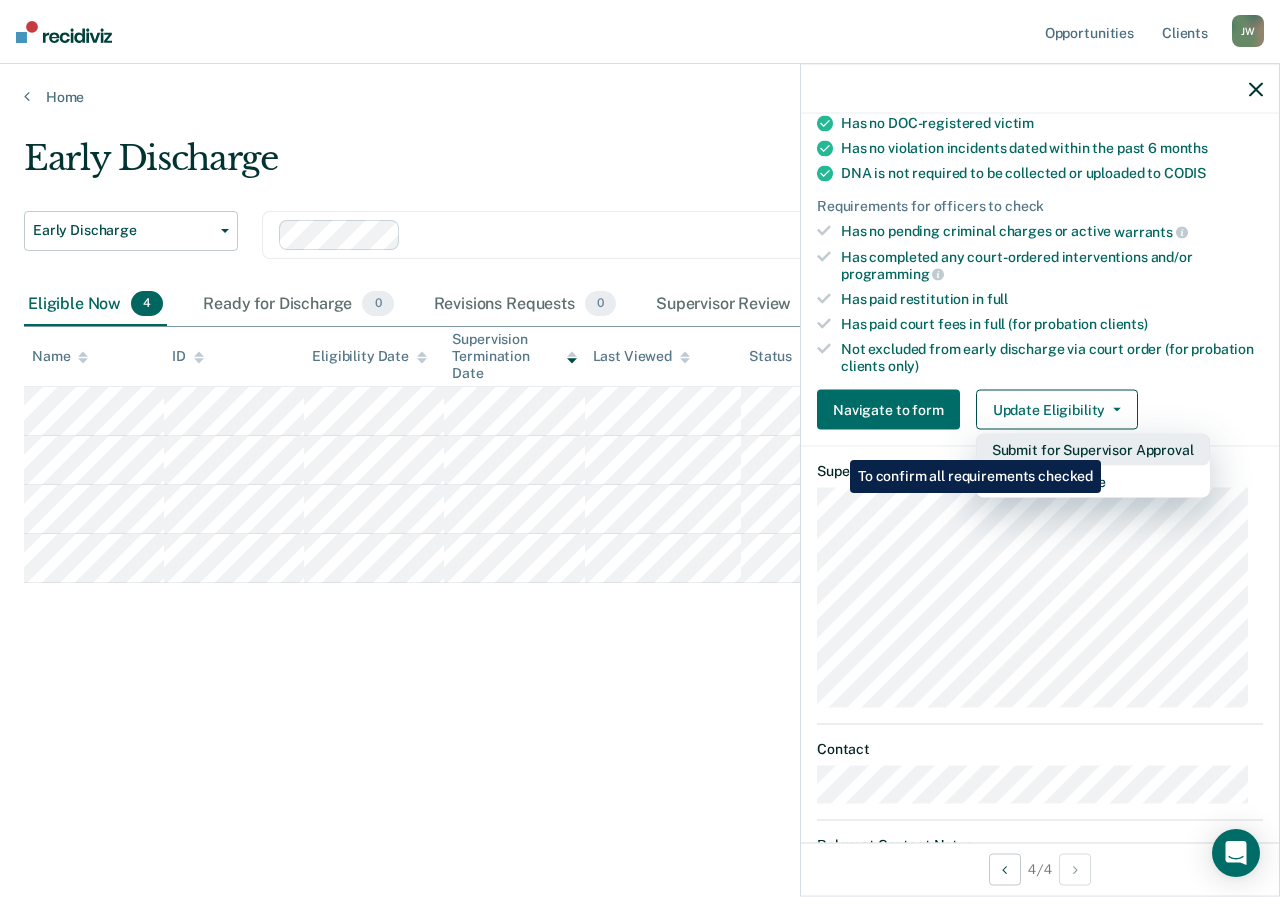 click on "Submit for Supervisor Approval" at bounding box center (1093, 450) 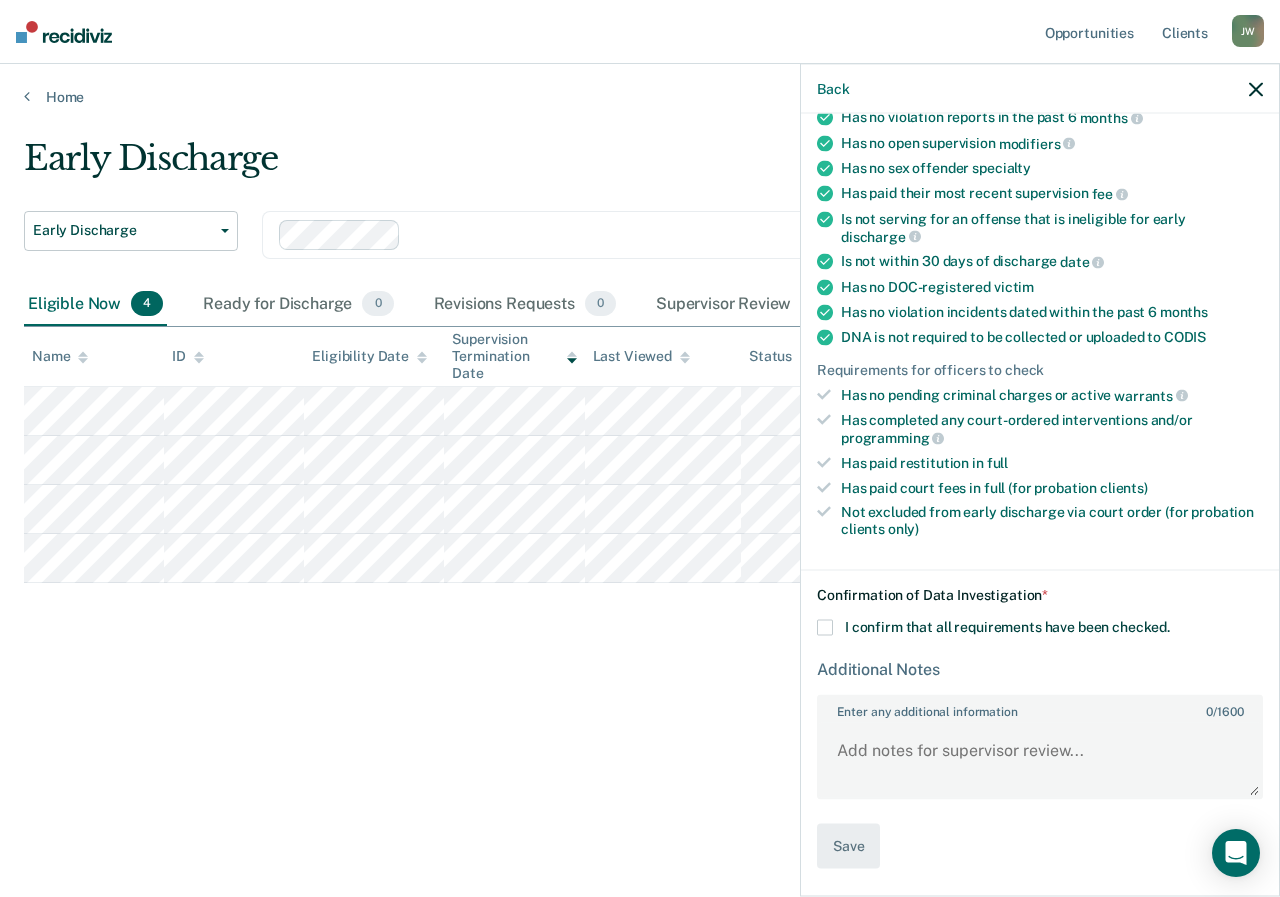 scroll, scrollTop: 234, scrollLeft: 0, axis: vertical 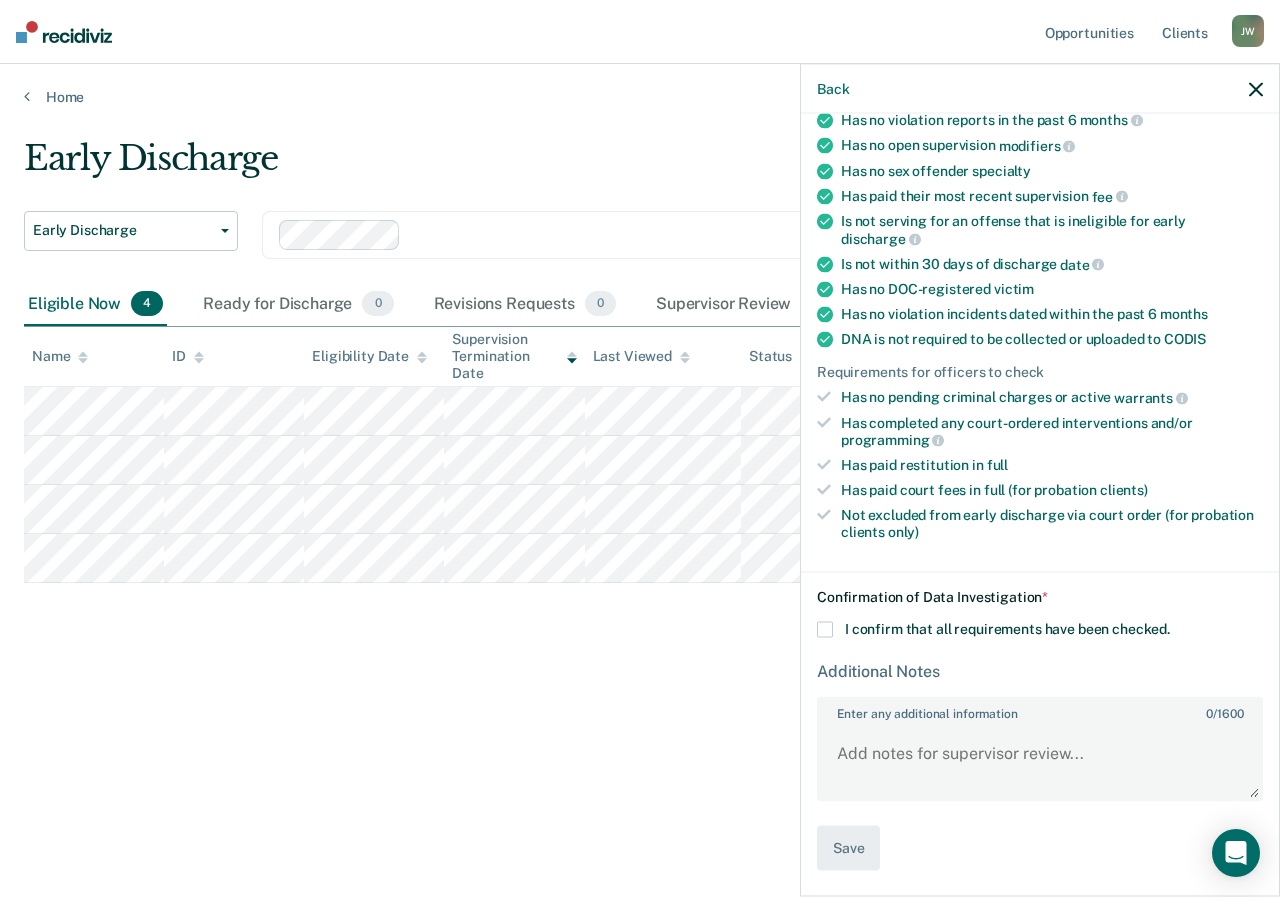click at bounding box center [825, 630] 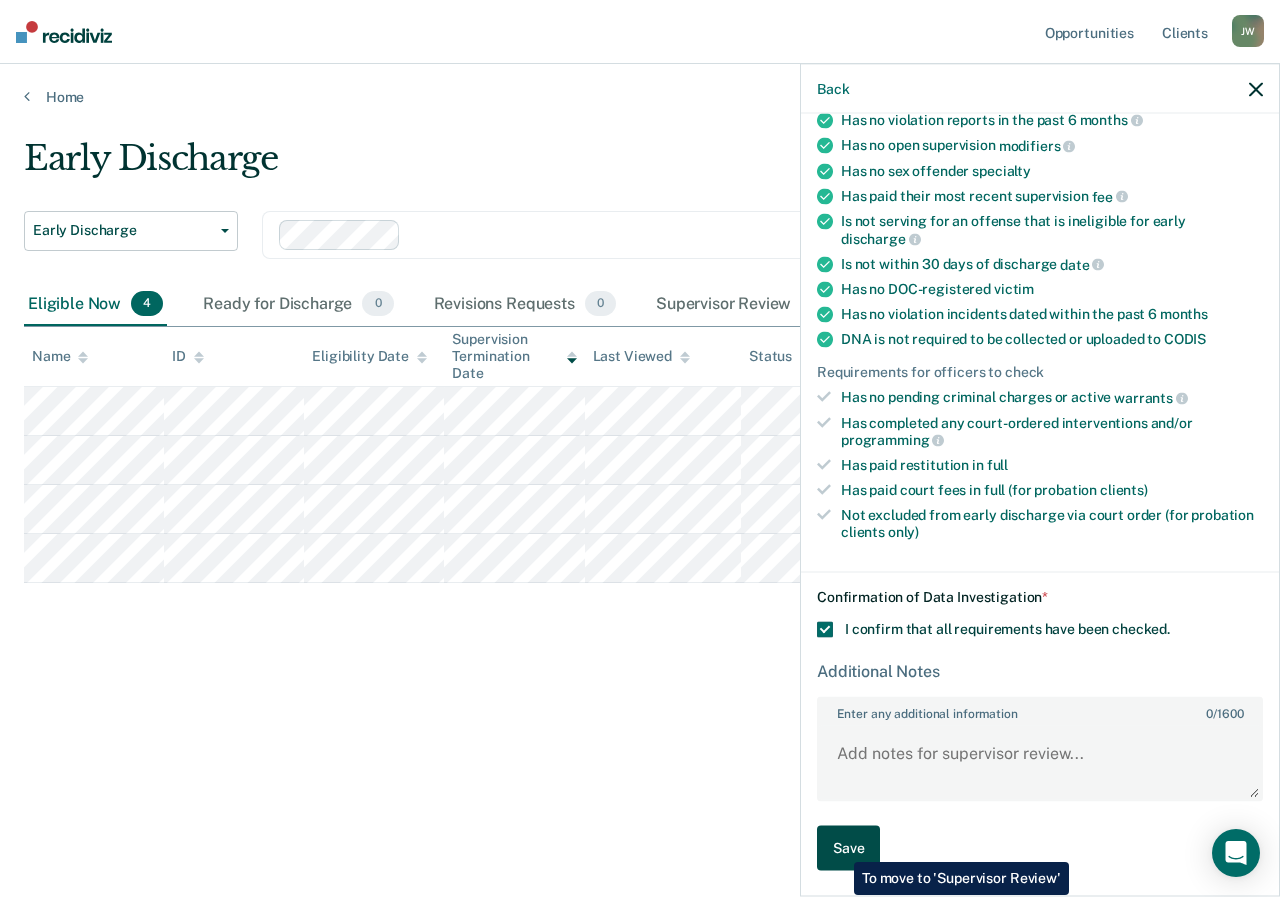 click on "Save" at bounding box center (848, 848) 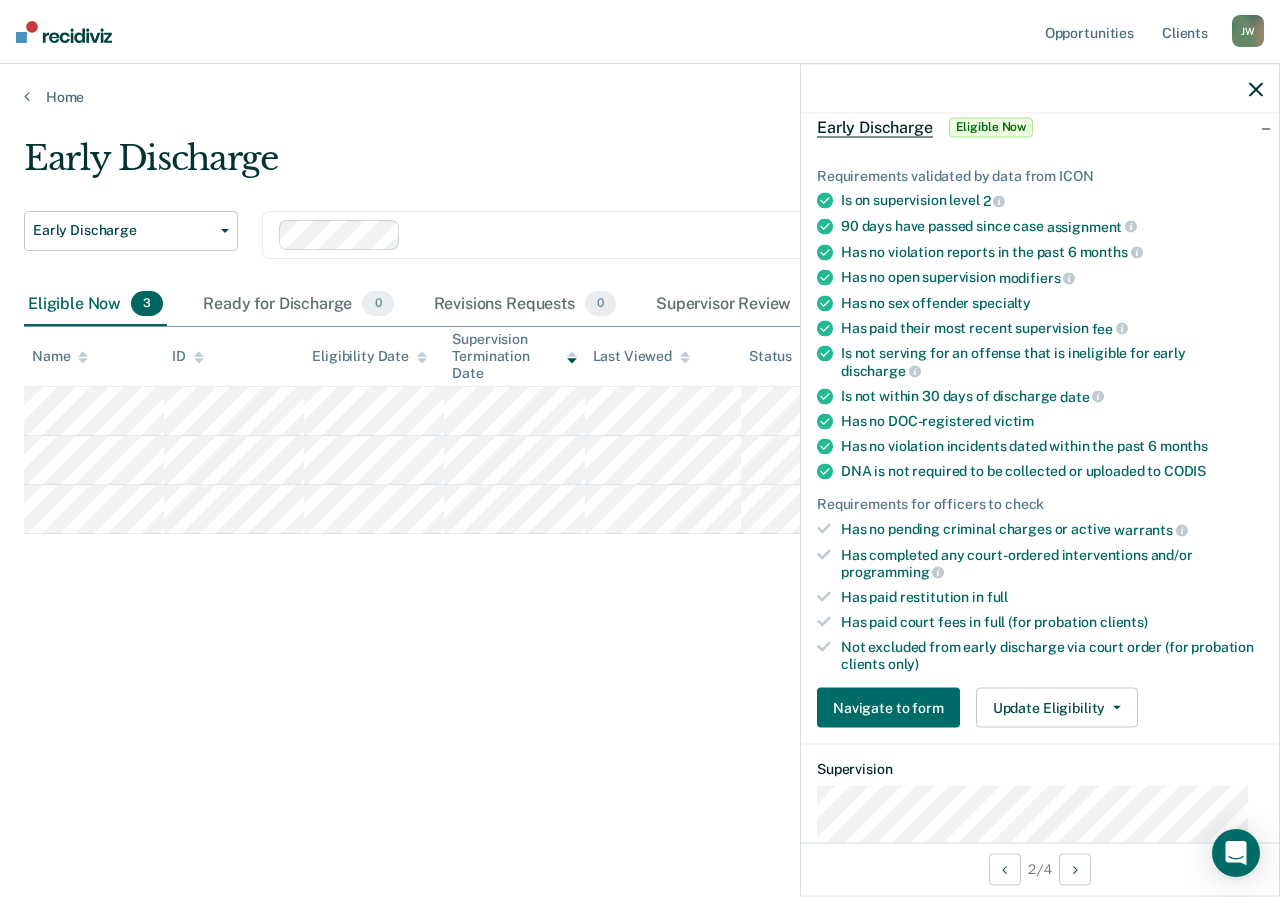 scroll, scrollTop: 490, scrollLeft: 0, axis: vertical 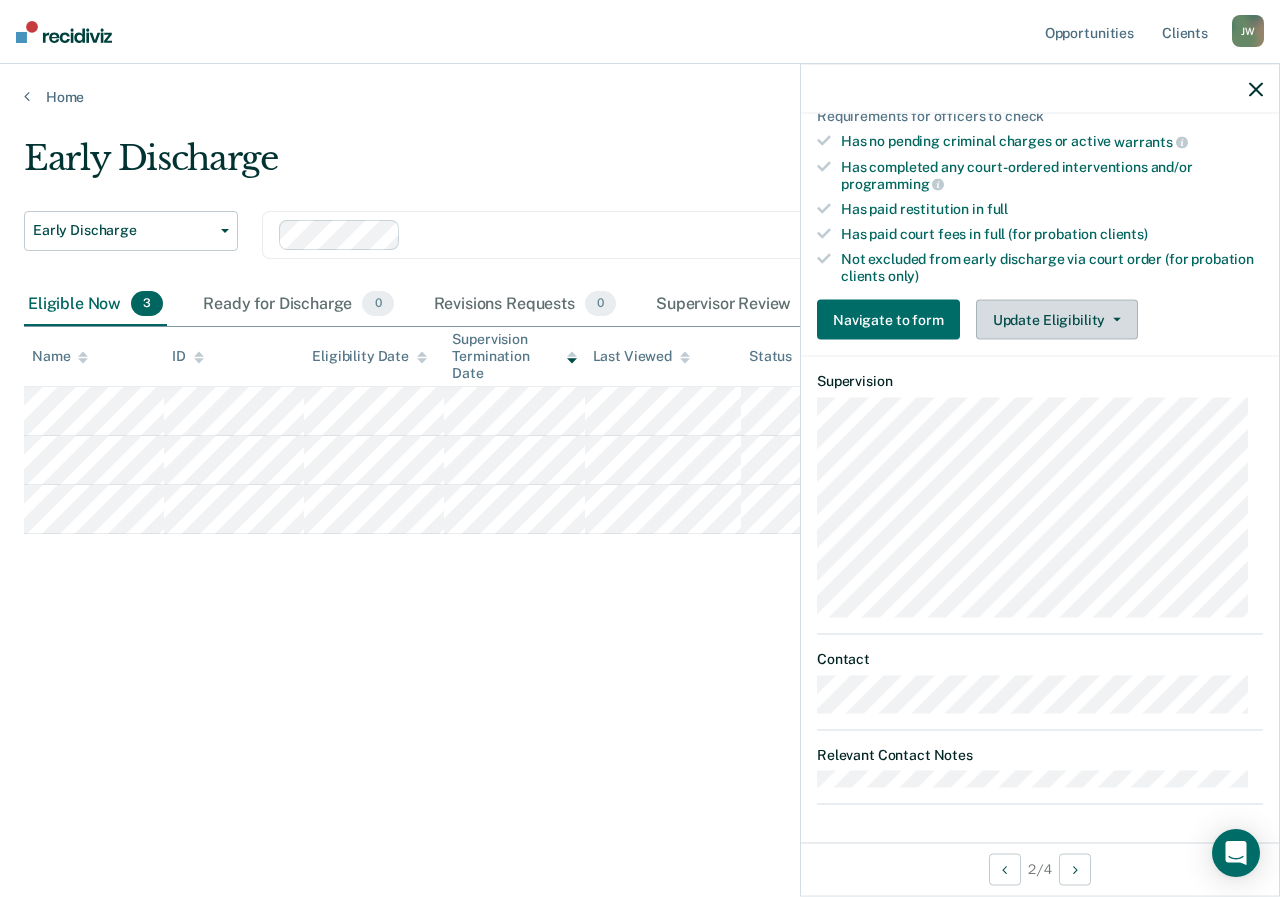 click on "Update Eligibility" at bounding box center [1057, 320] 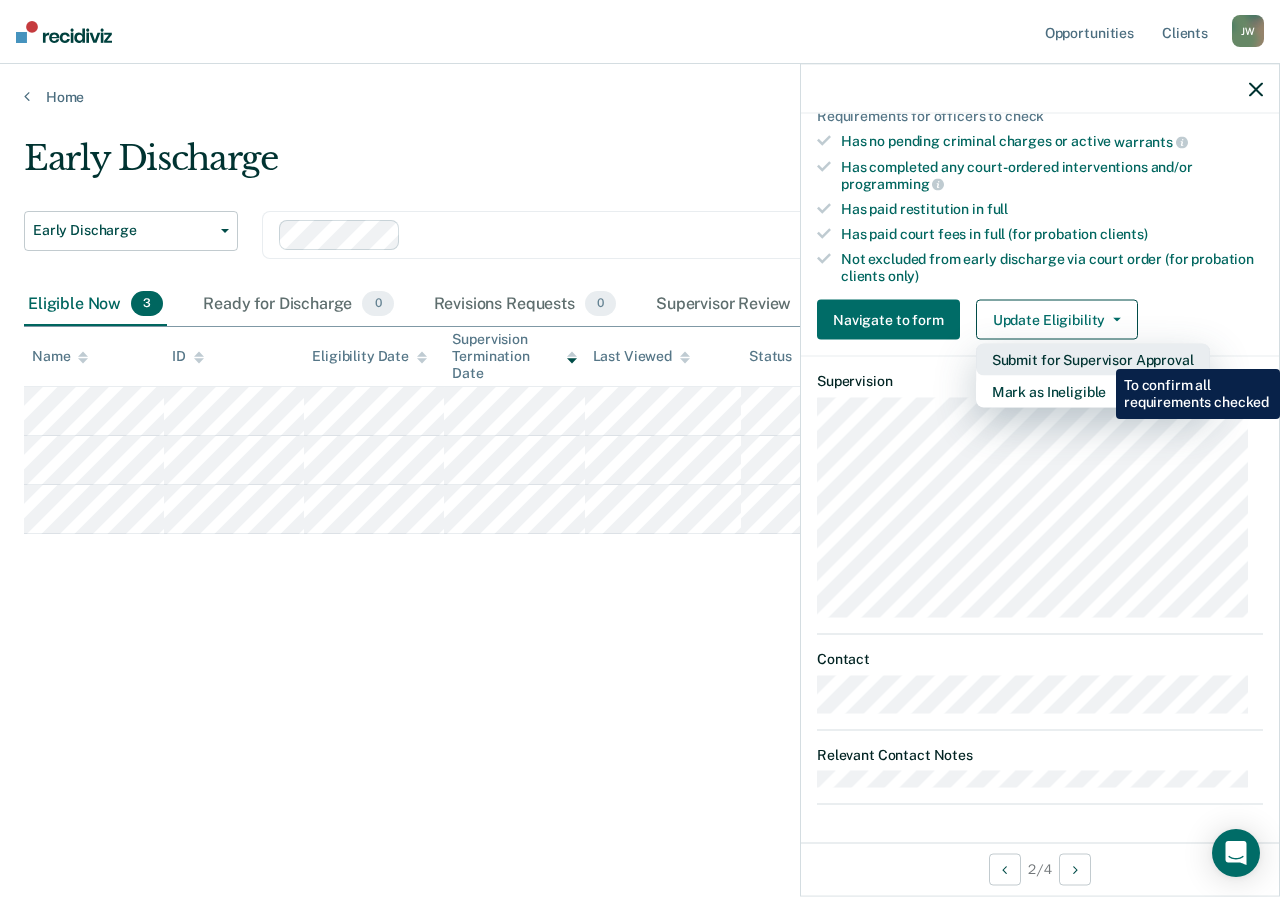 click on "Submit for Supervisor Approval" at bounding box center (1093, 360) 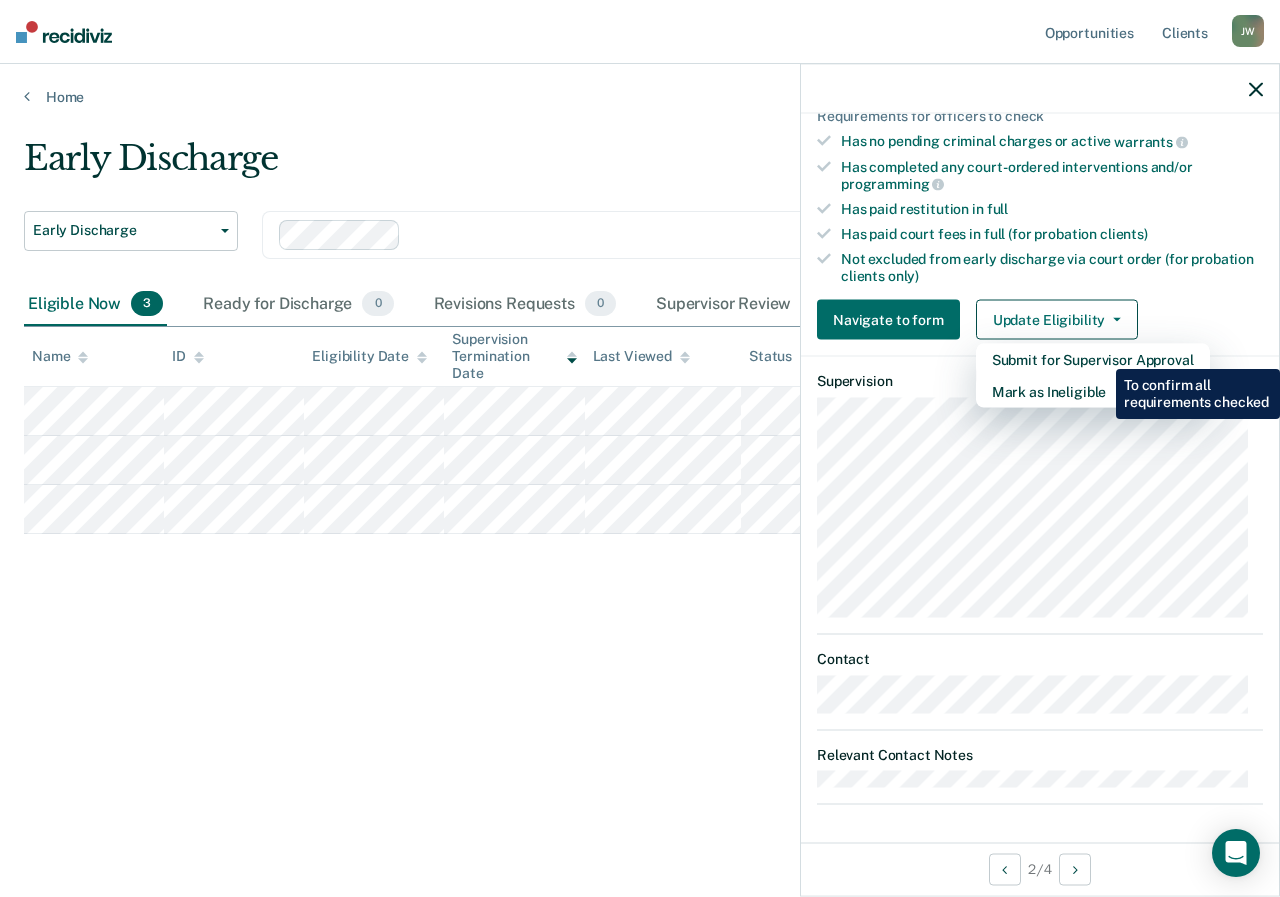 scroll, scrollTop: 234, scrollLeft: 0, axis: vertical 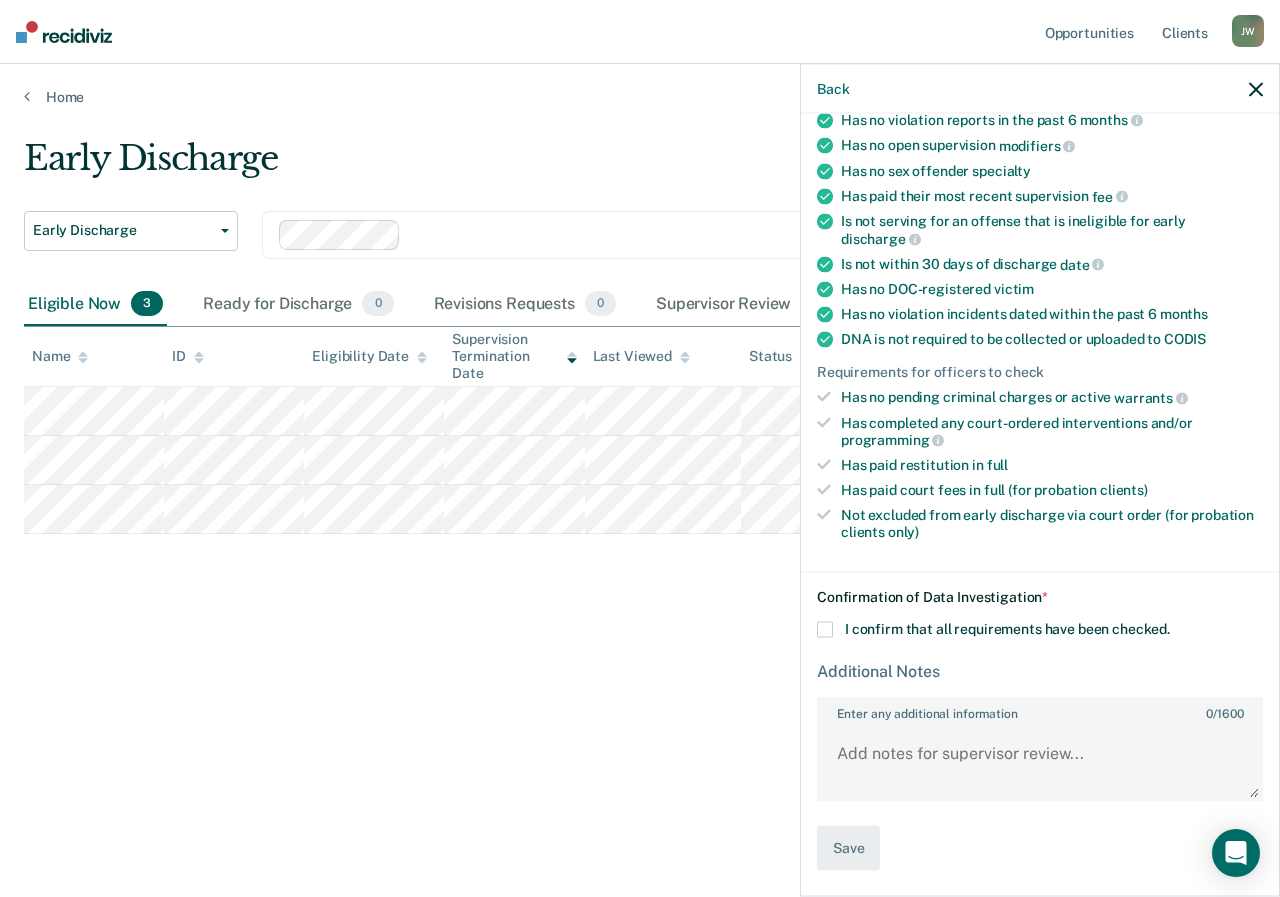 click at bounding box center [825, 630] 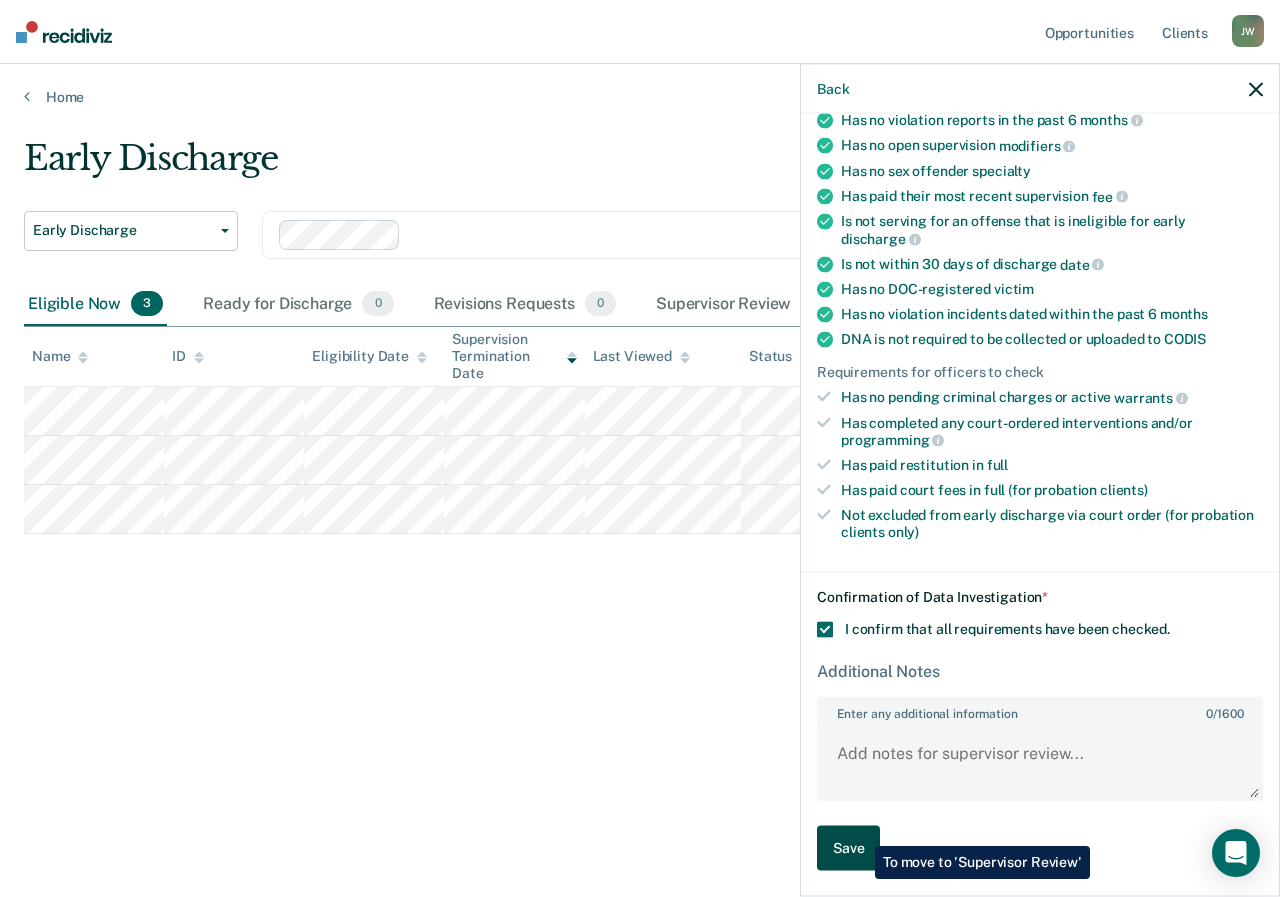 click on "Save" at bounding box center (848, 848) 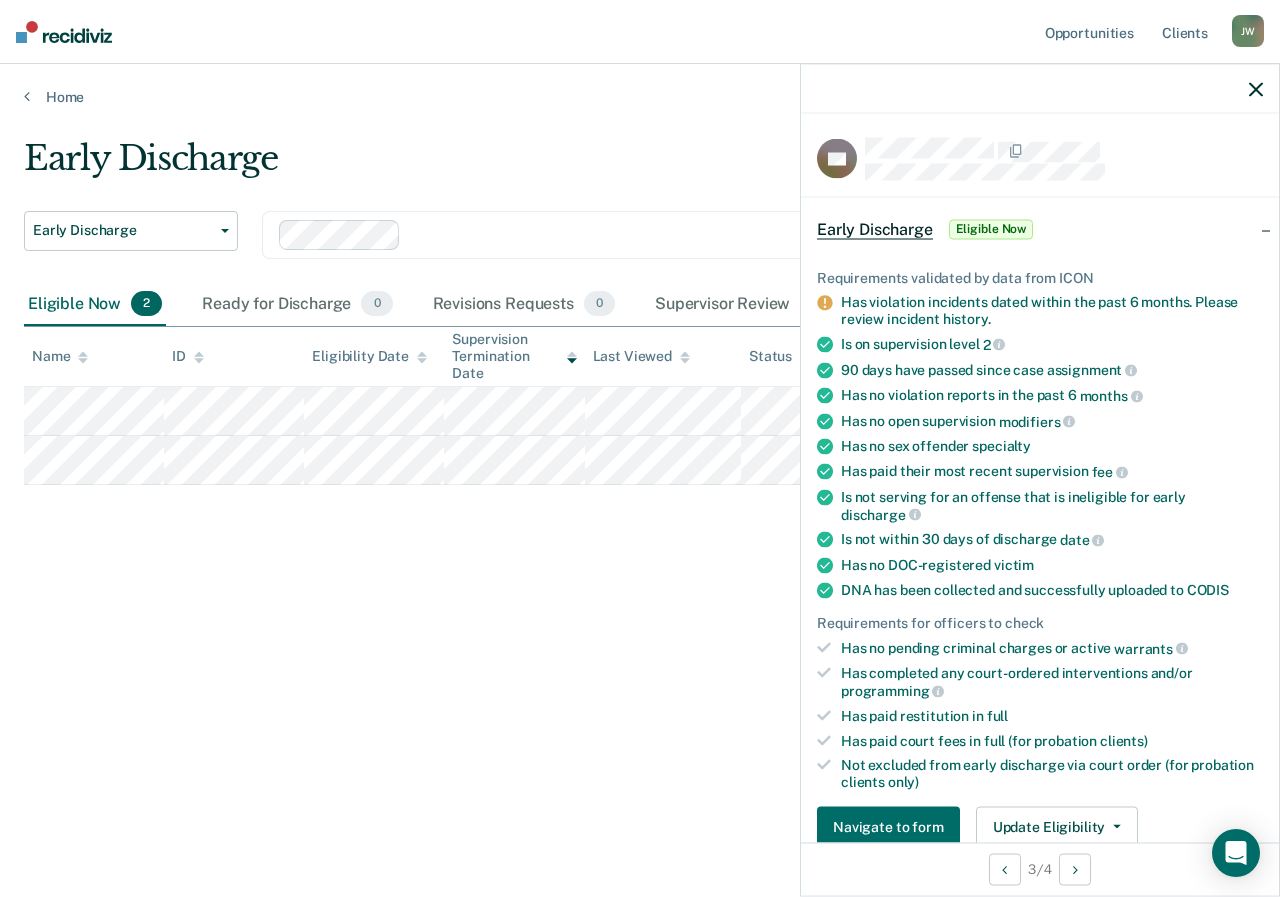scroll, scrollTop: 500, scrollLeft: 0, axis: vertical 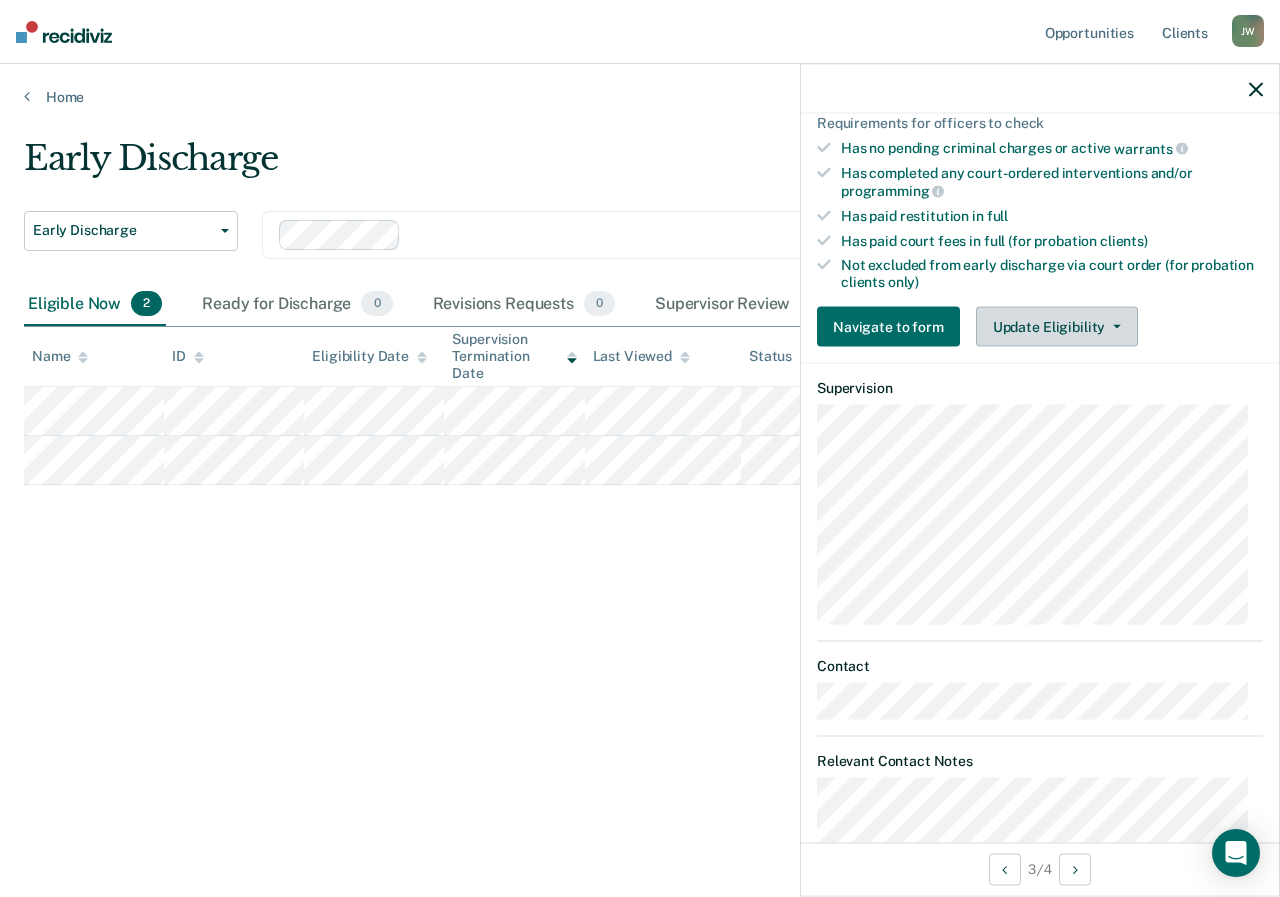 click on "Update Eligibility" at bounding box center (1057, 327) 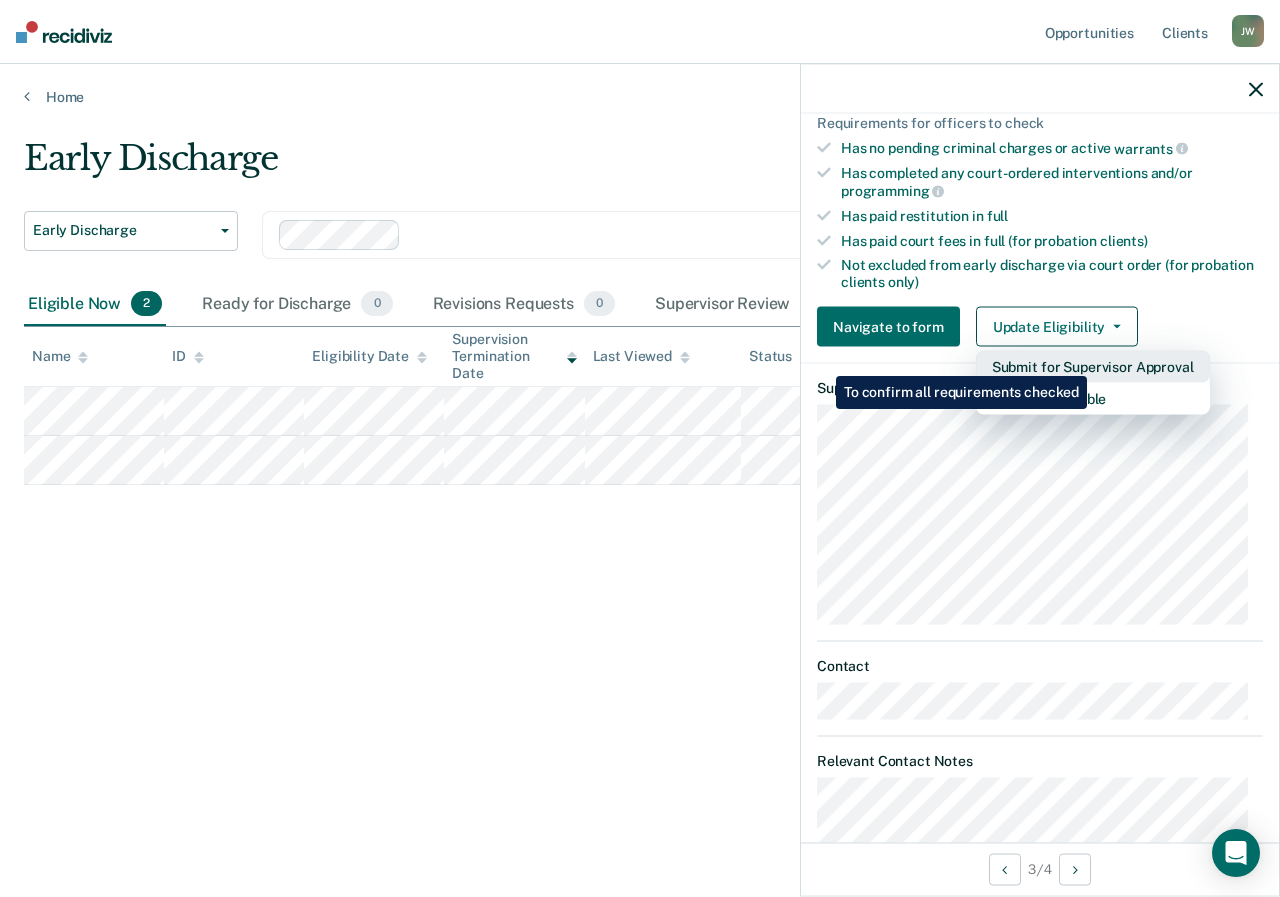 click on "Submit for Supervisor Approval" at bounding box center (1093, 367) 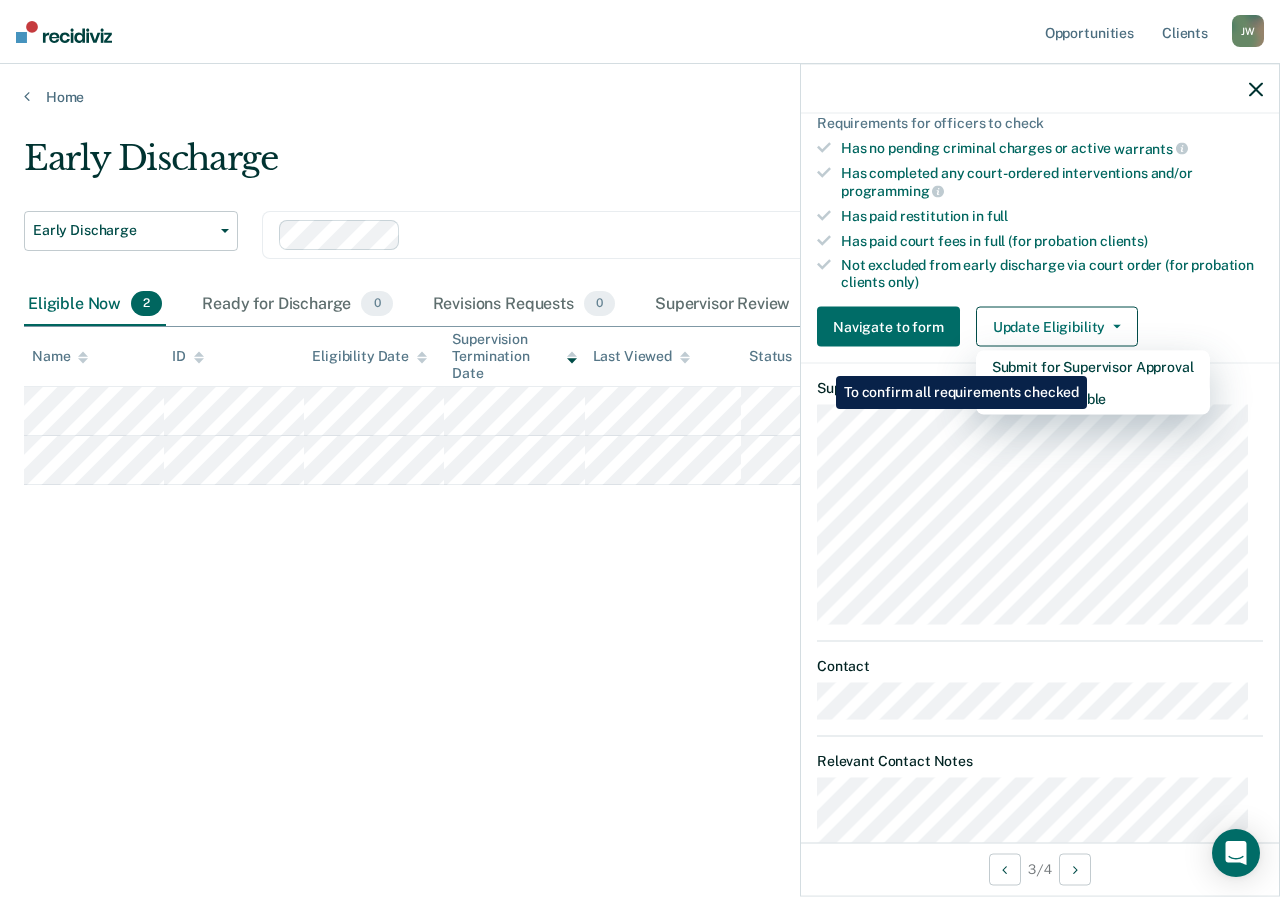 scroll, scrollTop: 251, scrollLeft: 0, axis: vertical 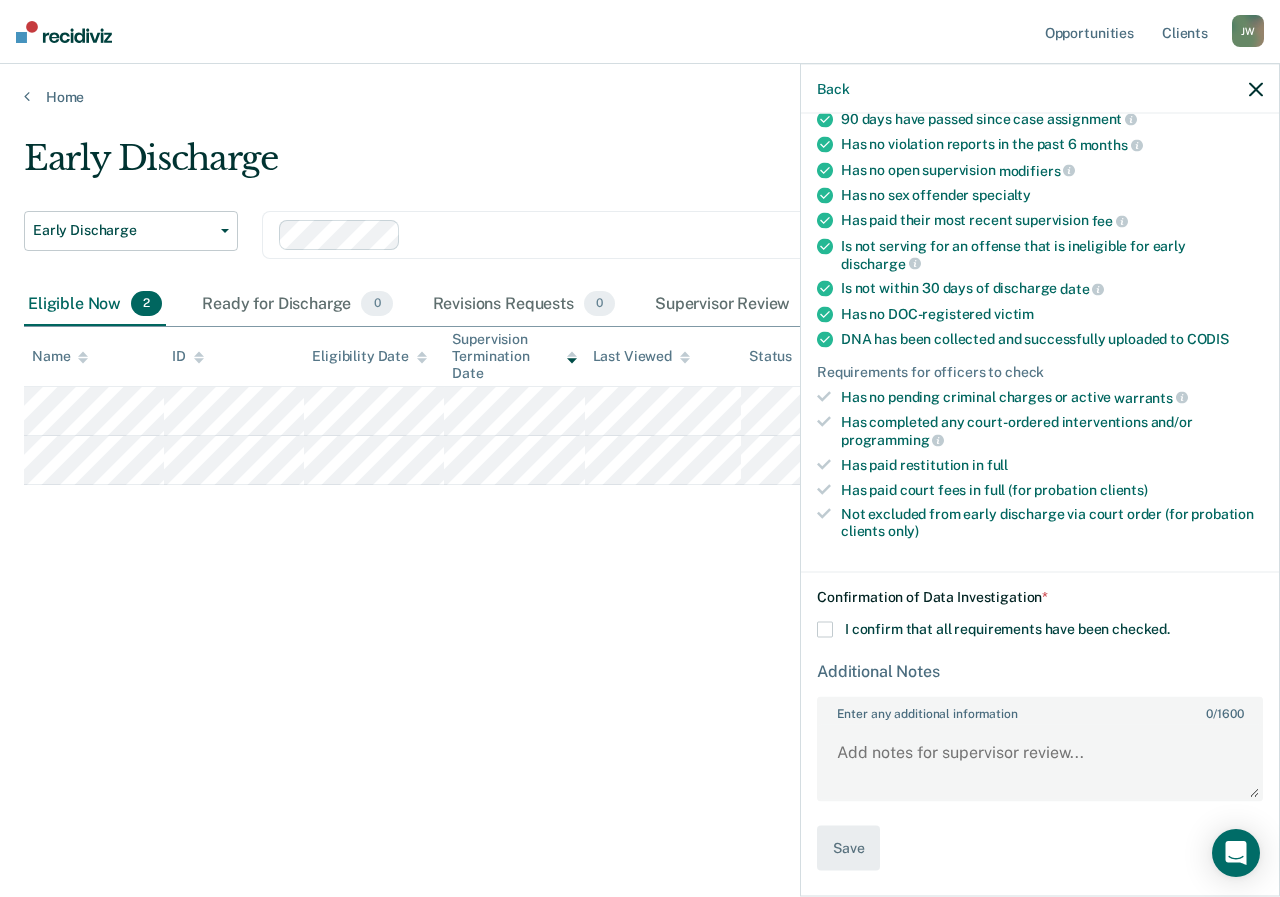 click at bounding box center (825, 629) 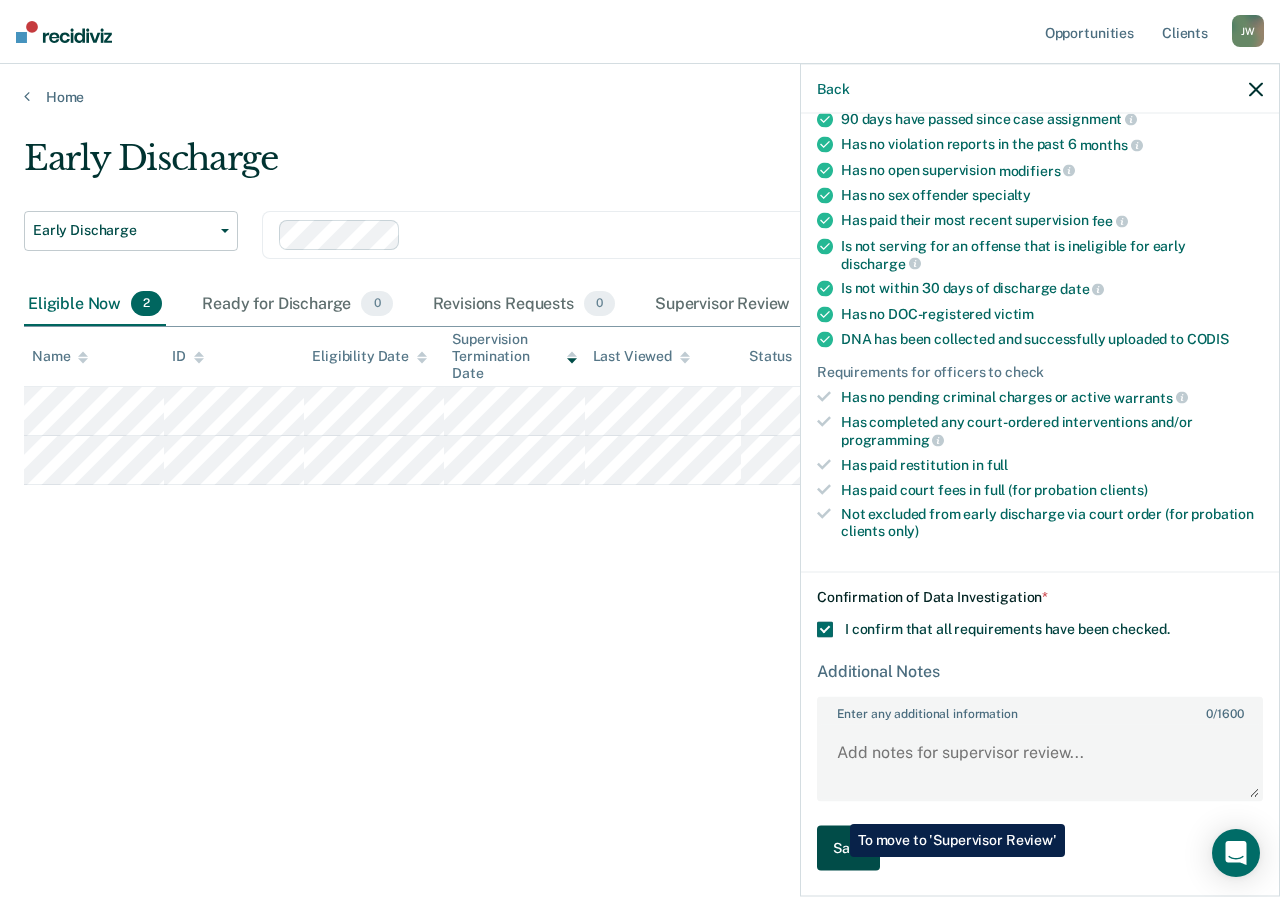 click on "Save" at bounding box center (848, 847) 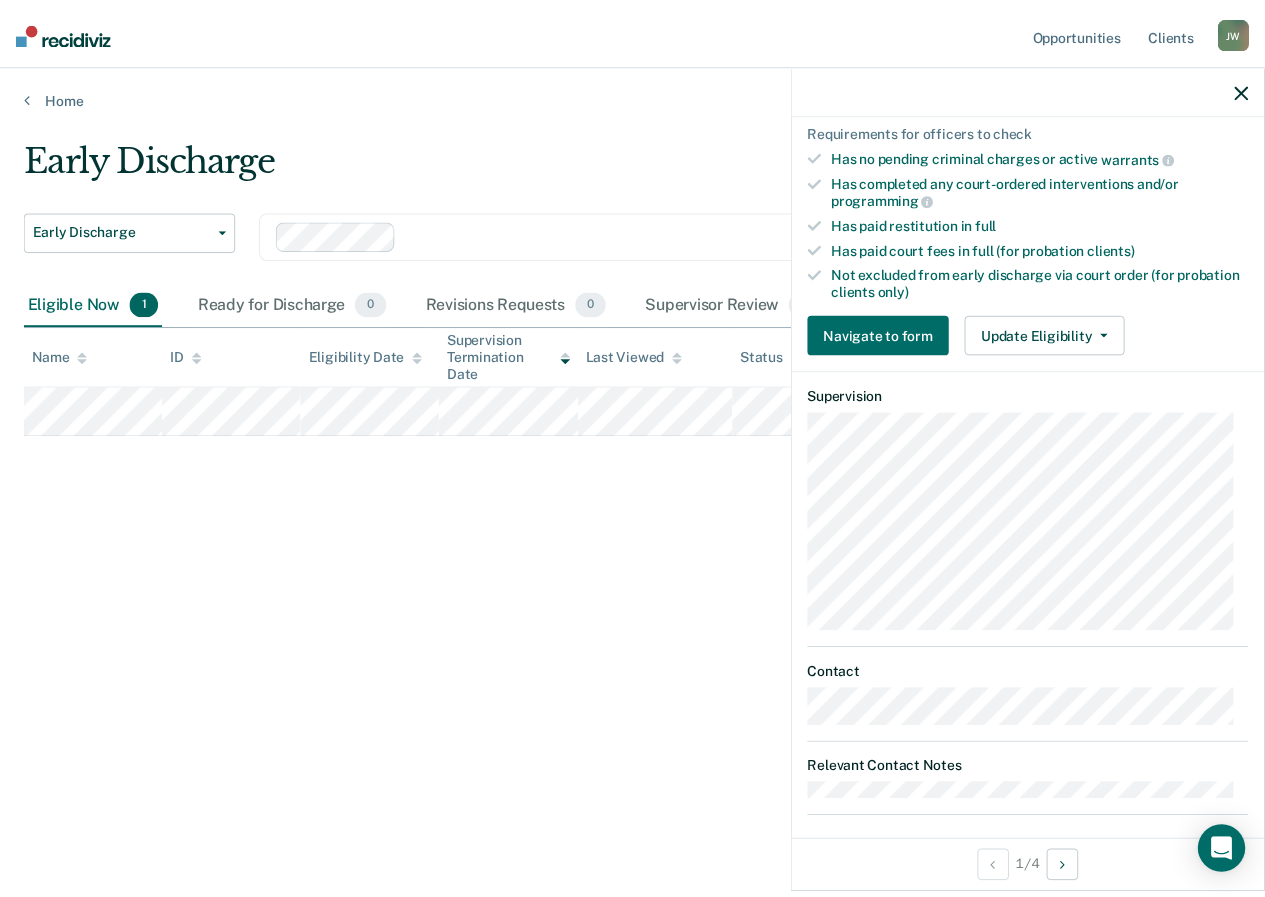 scroll, scrollTop: 490, scrollLeft: 0, axis: vertical 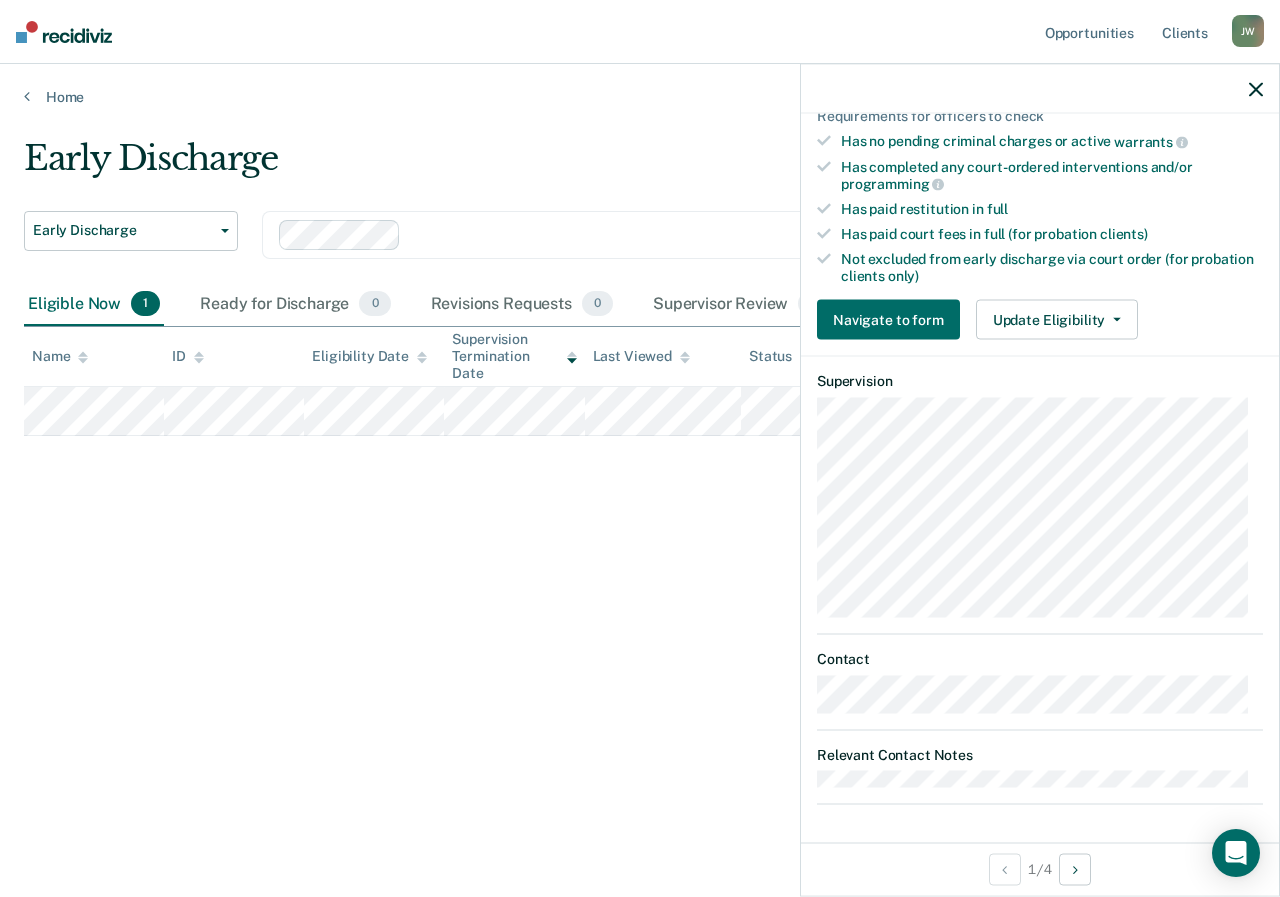 click 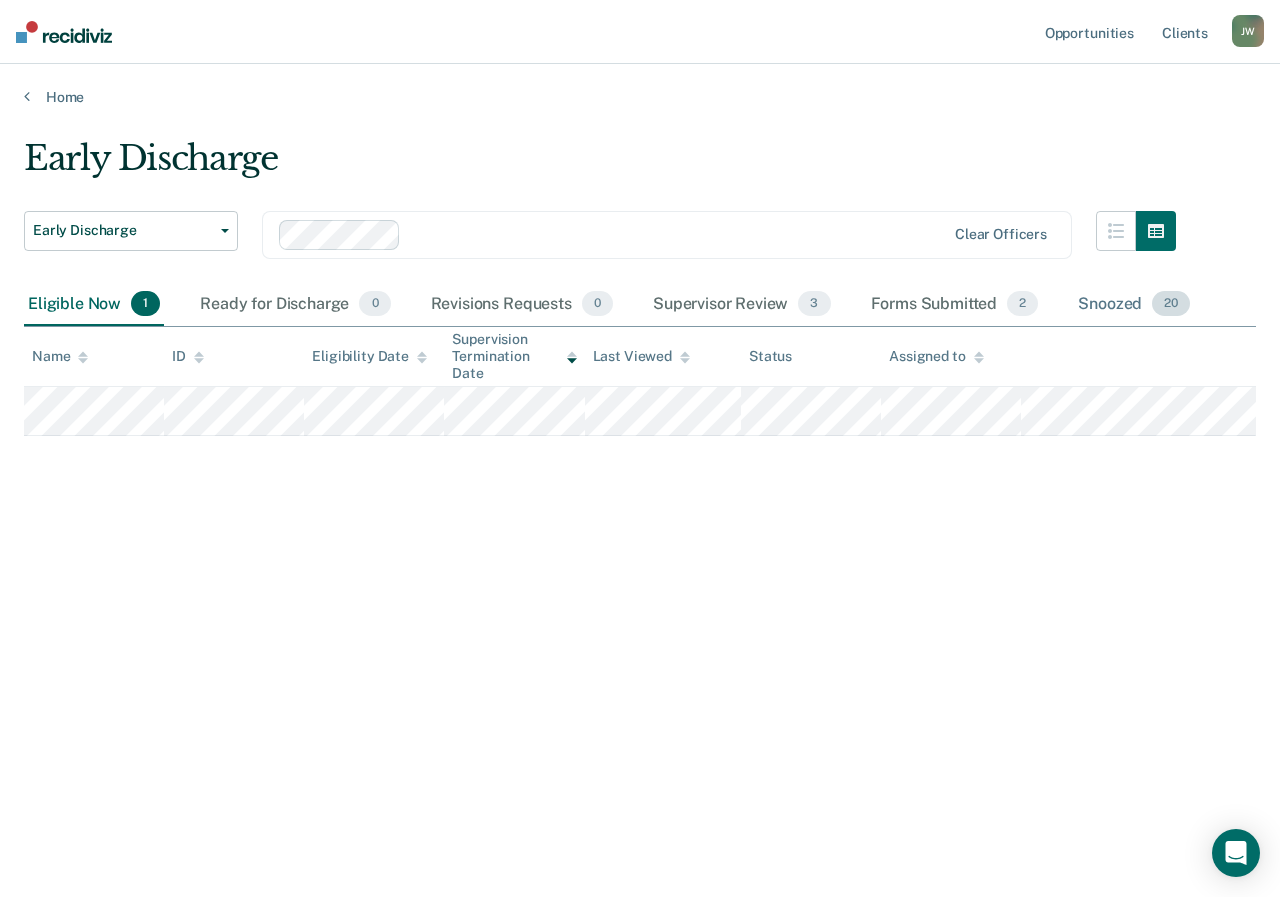 click on "Snoozed 20" at bounding box center [1134, 305] 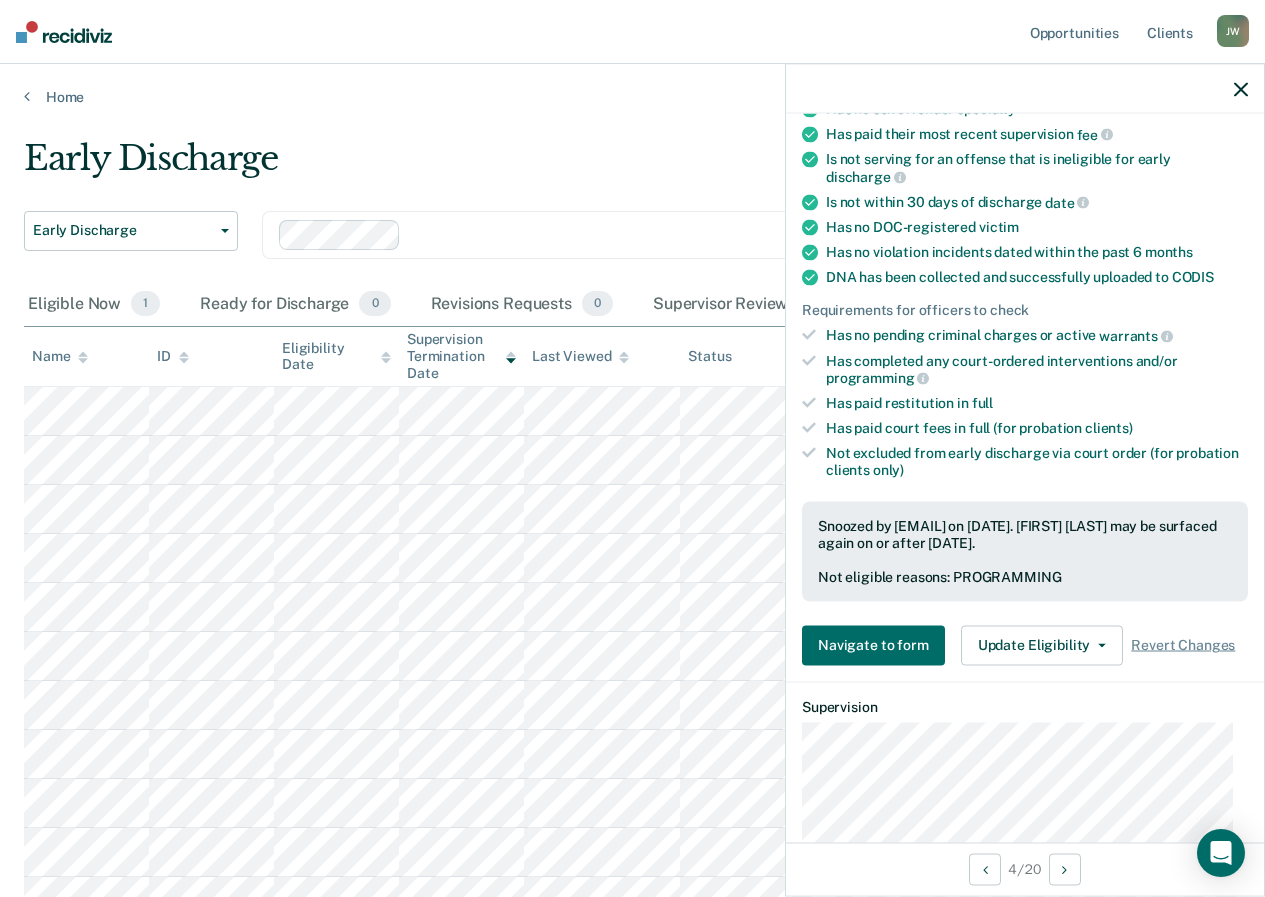 scroll, scrollTop: 500, scrollLeft: 0, axis: vertical 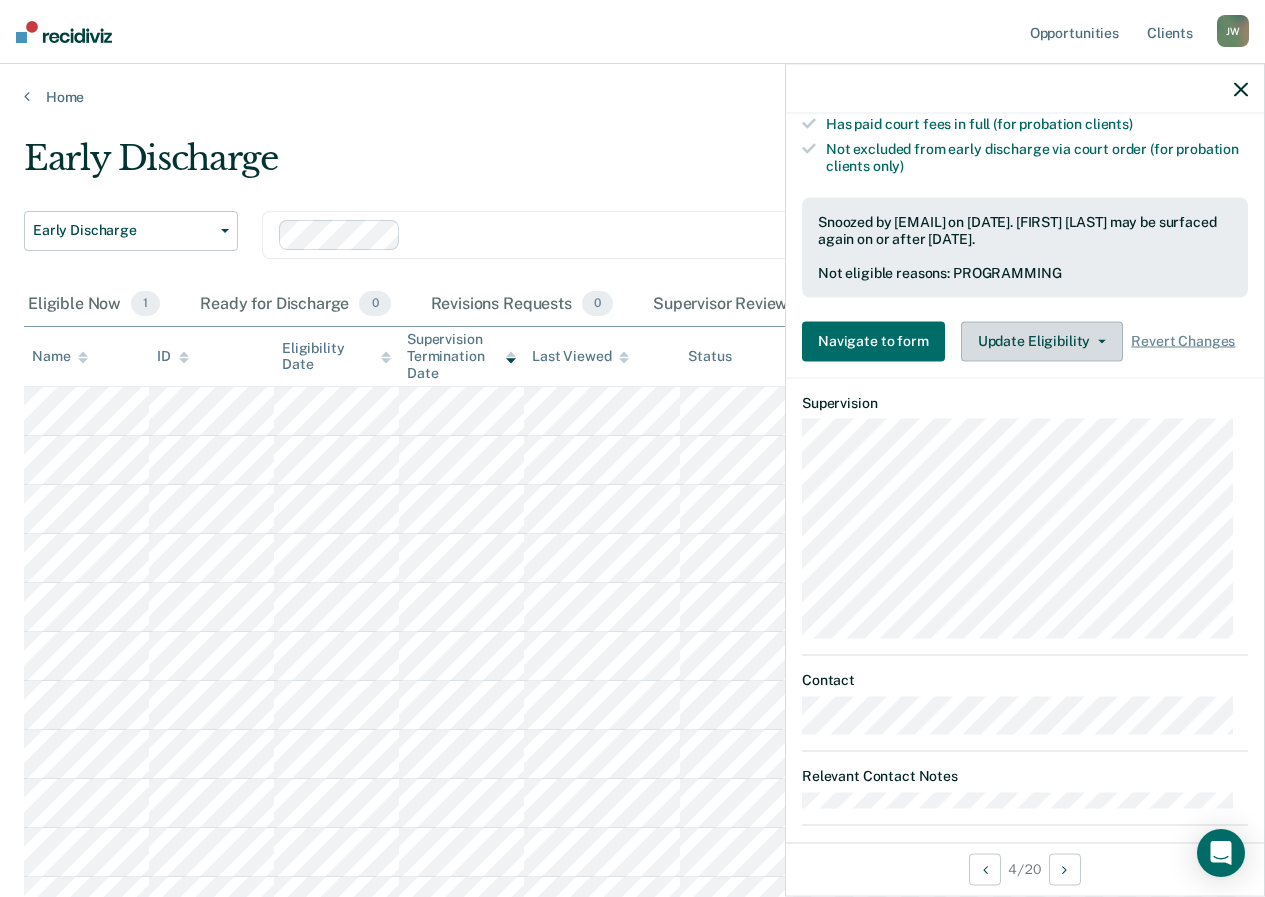 click on "Update Eligibility" at bounding box center (1042, 341) 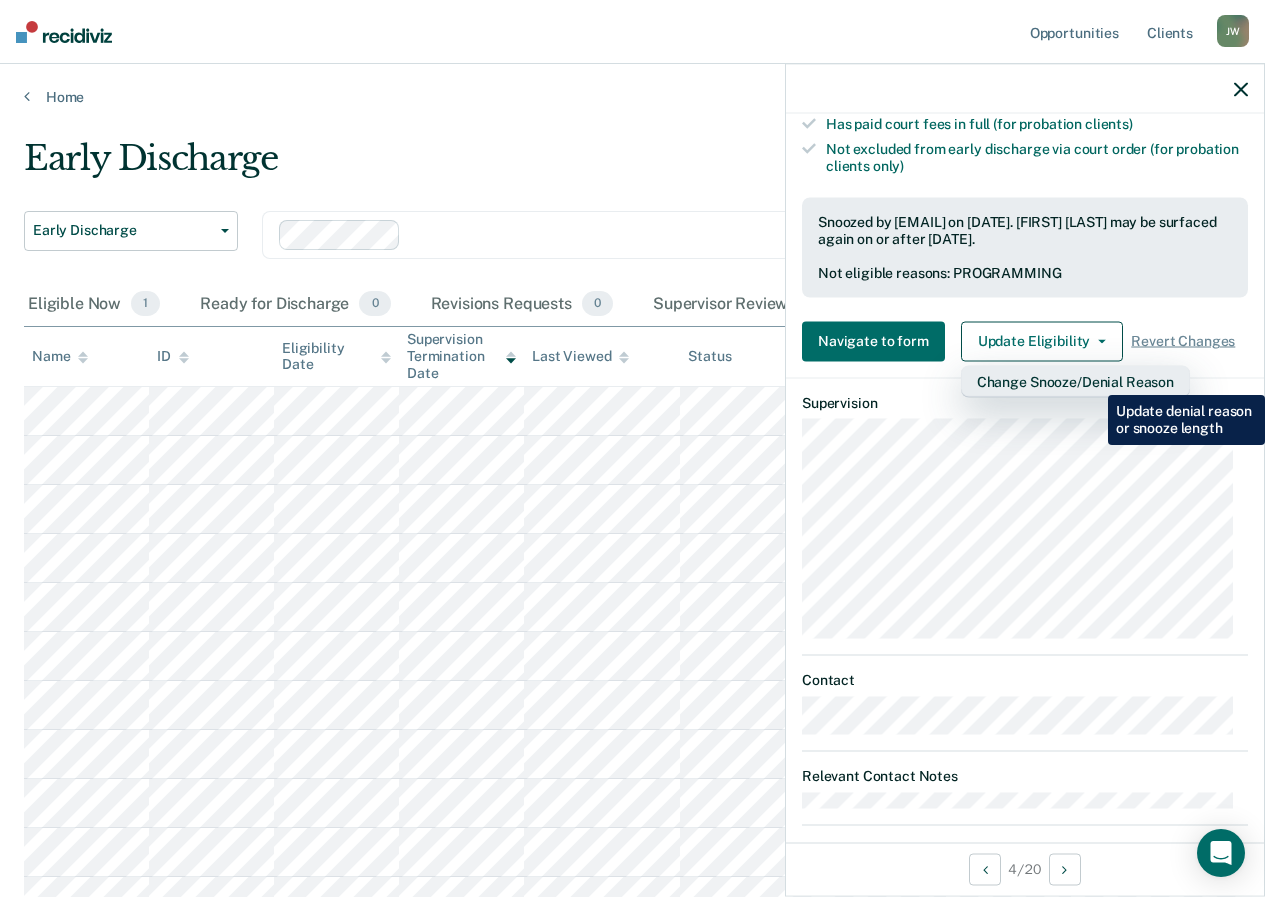 click on "Change Snooze/Denial Reason" at bounding box center (1075, 381) 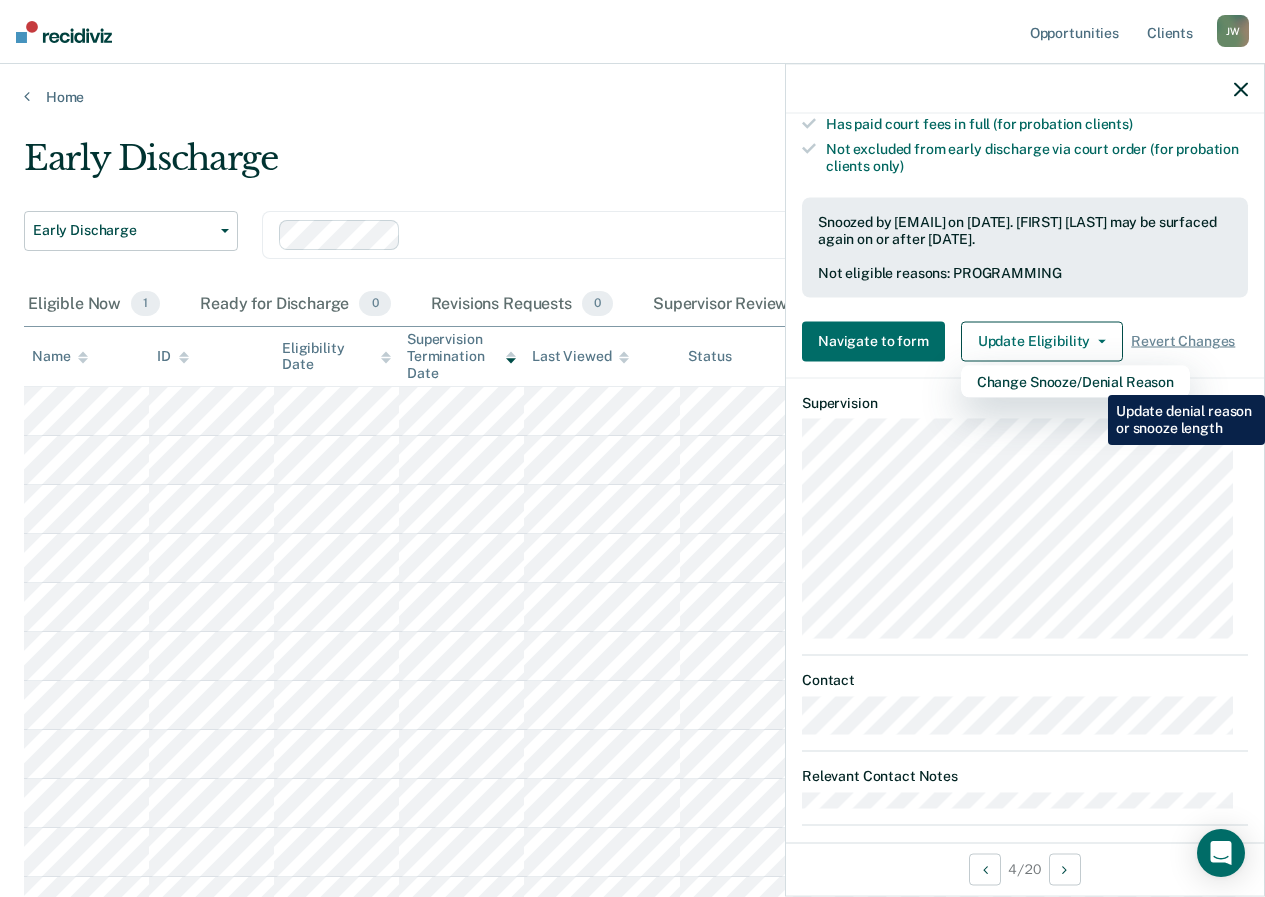scroll, scrollTop: 123, scrollLeft: 0, axis: vertical 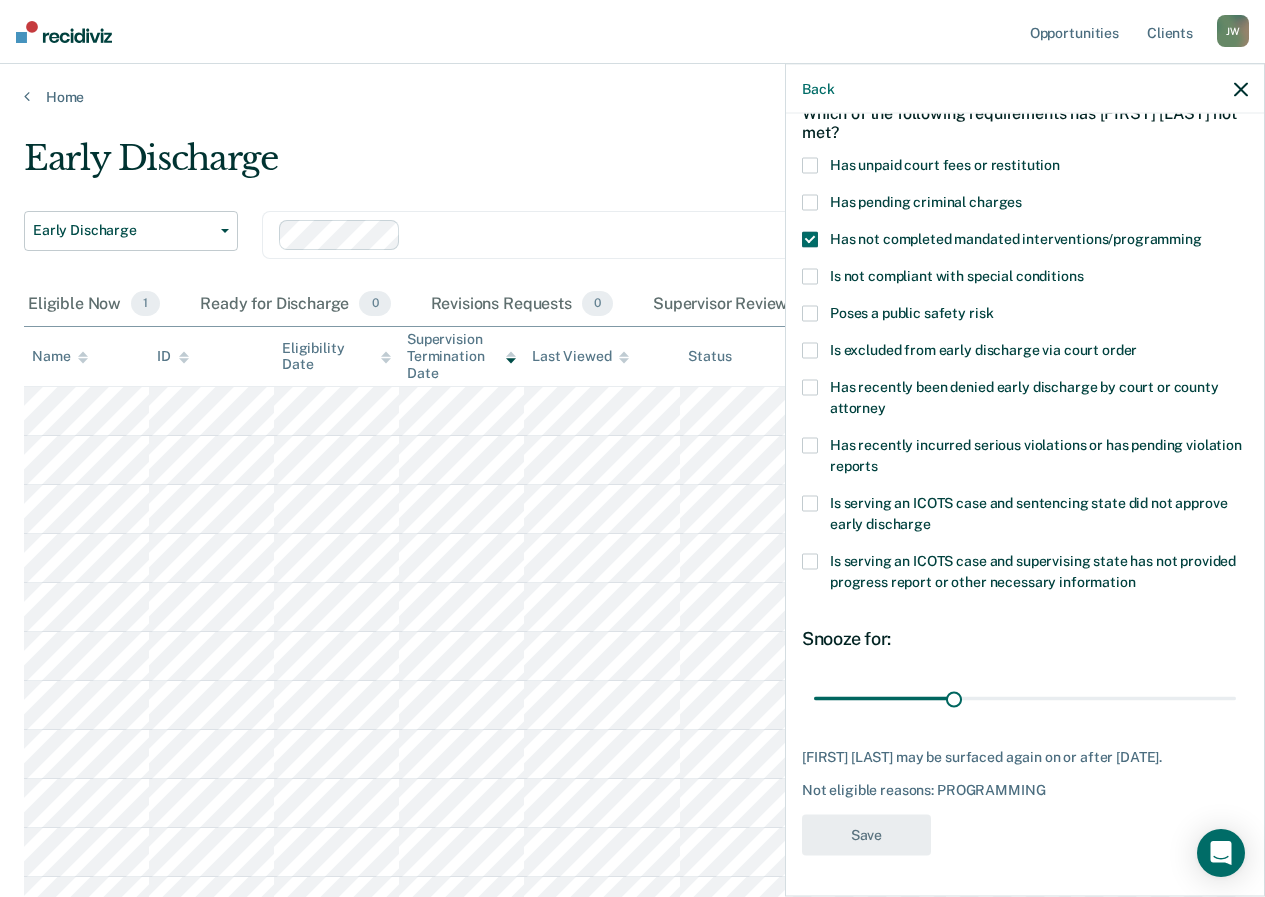 click at bounding box center [810, 240] 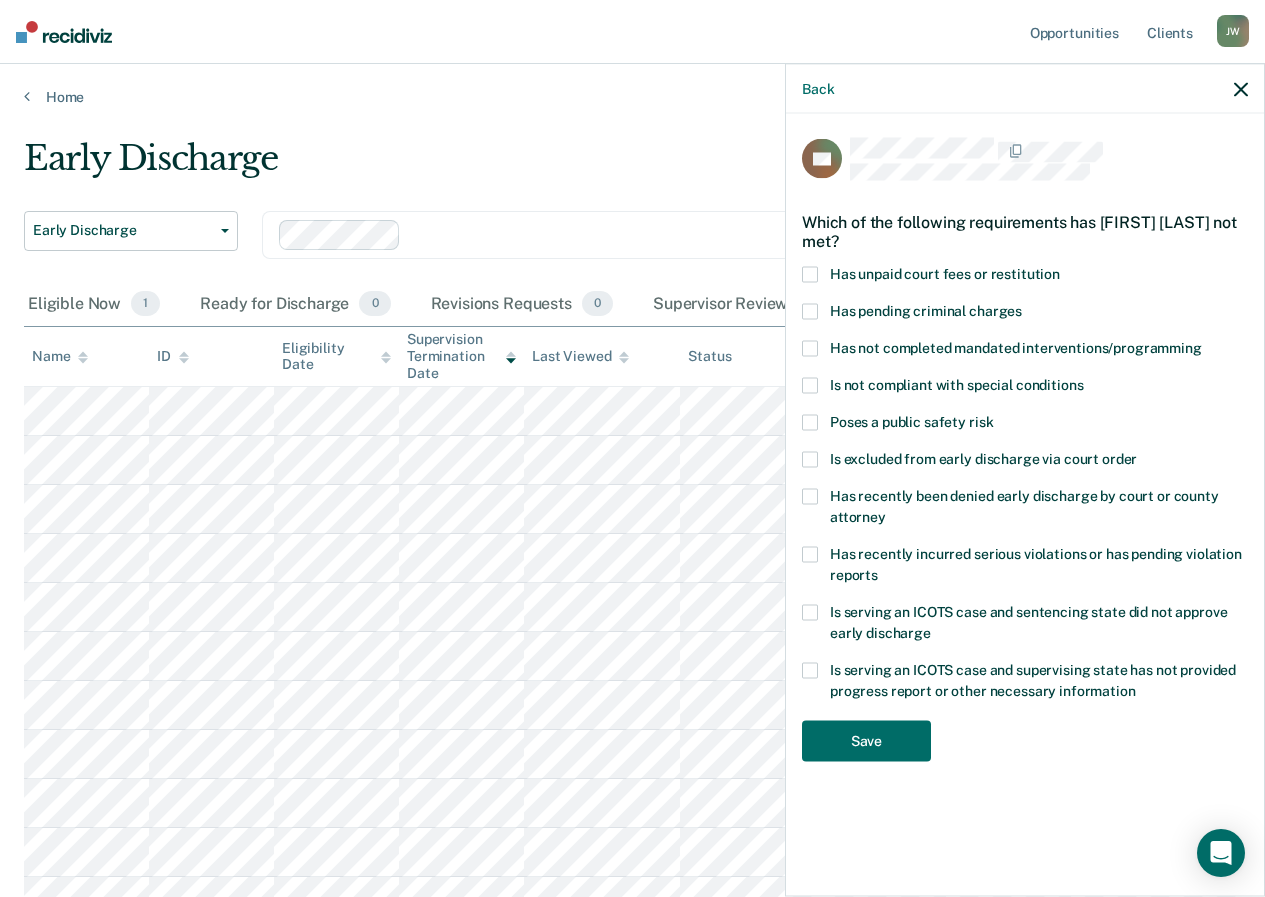 scroll, scrollTop: 0, scrollLeft: 0, axis: both 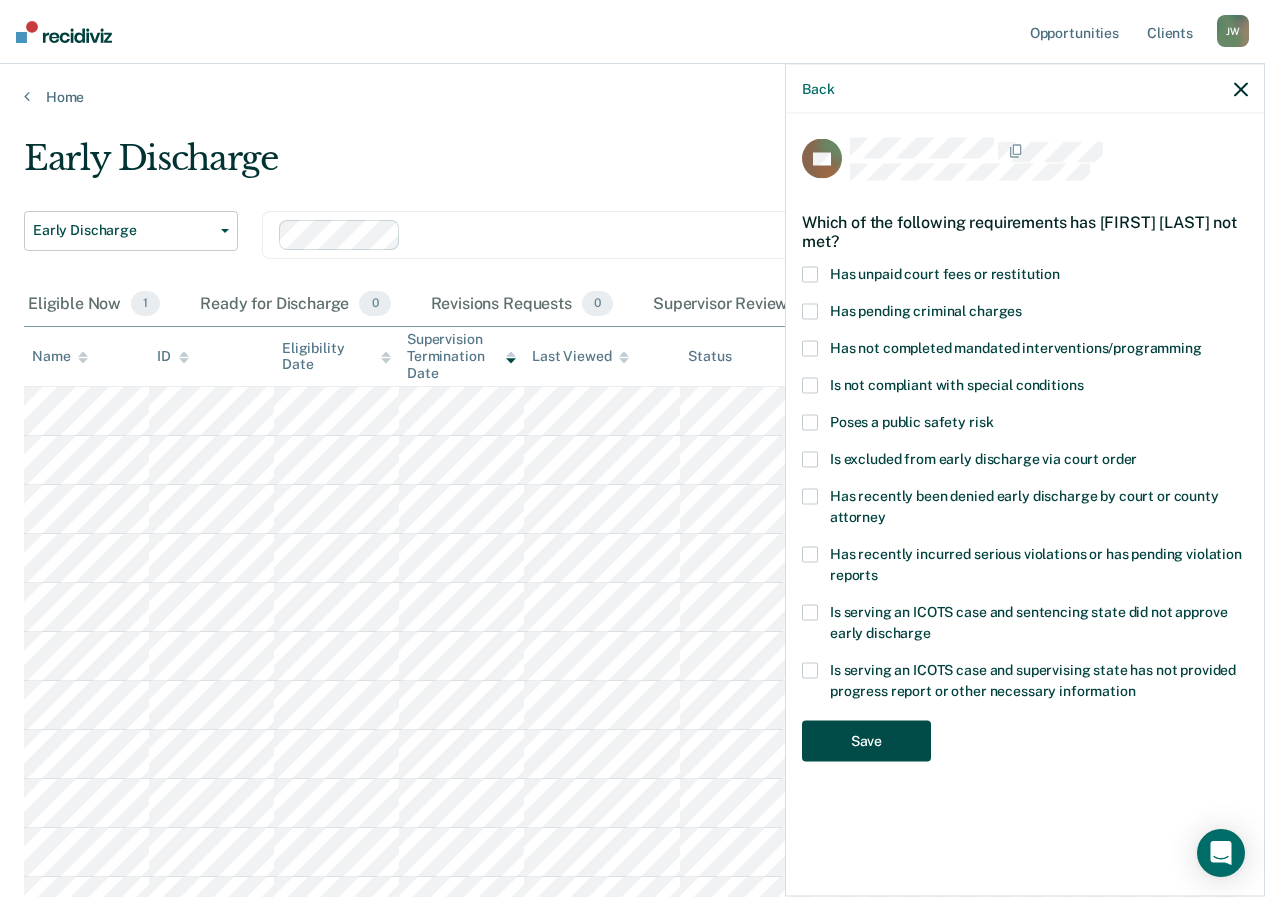 click on "Save" at bounding box center (866, 741) 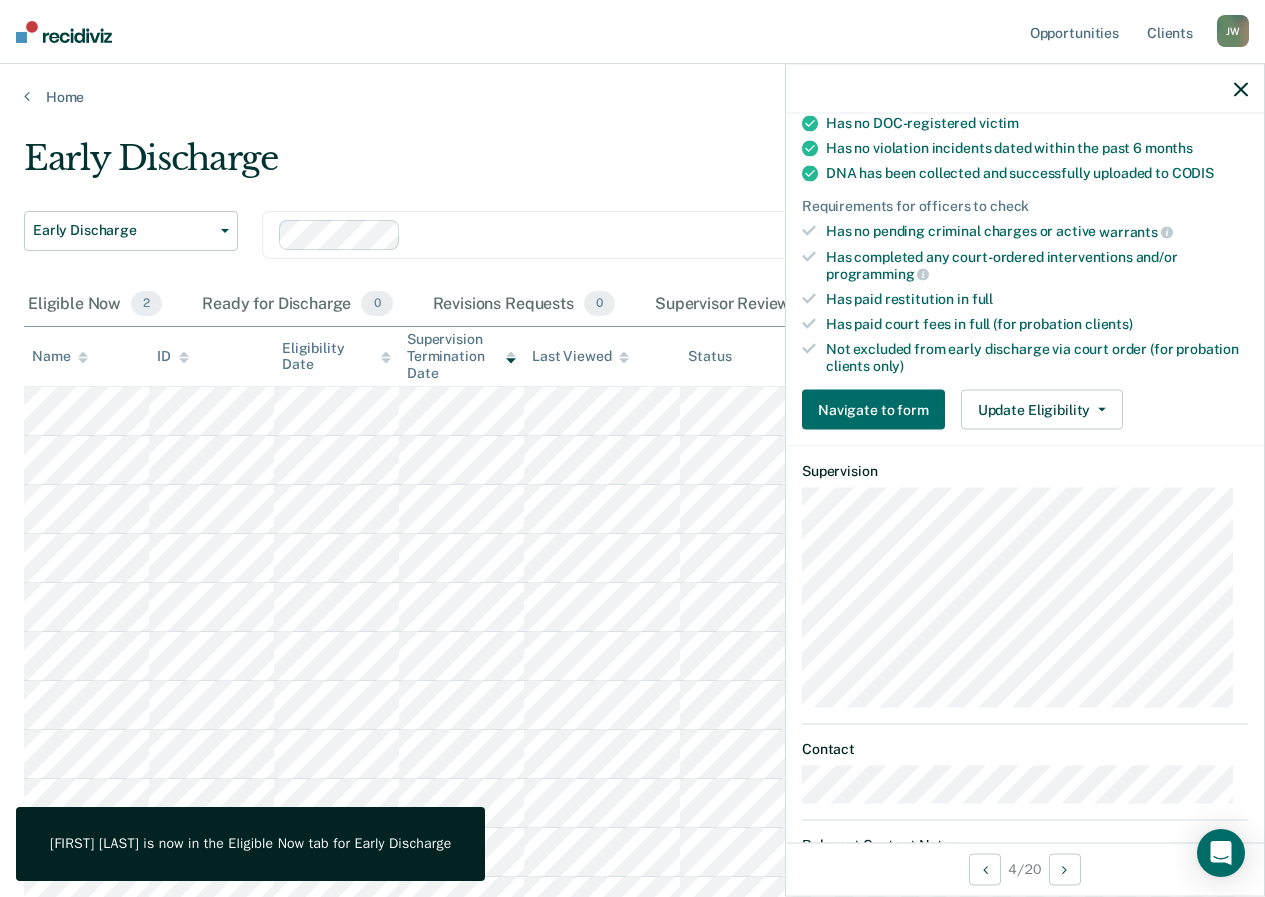 scroll, scrollTop: 490, scrollLeft: 0, axis: vertical 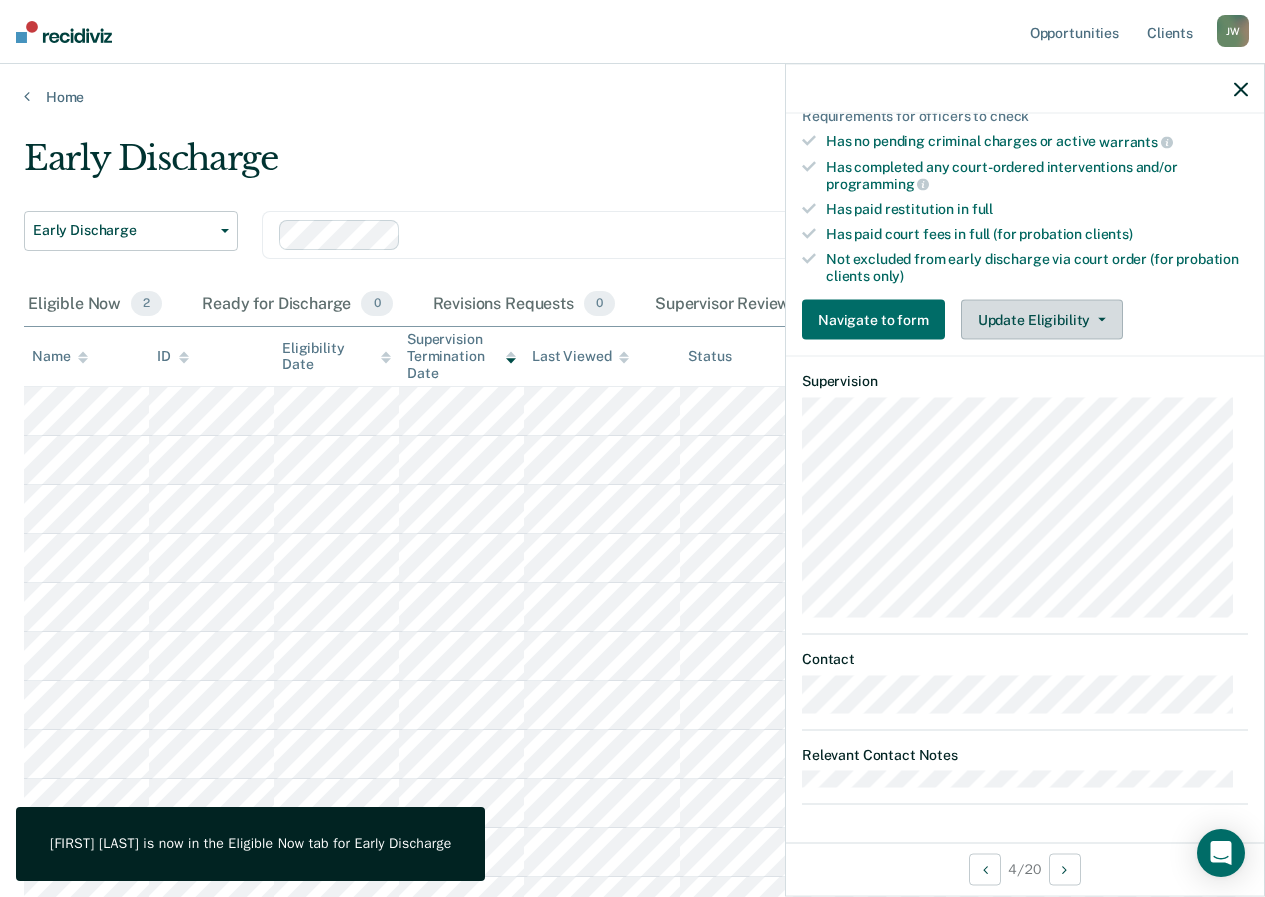 click 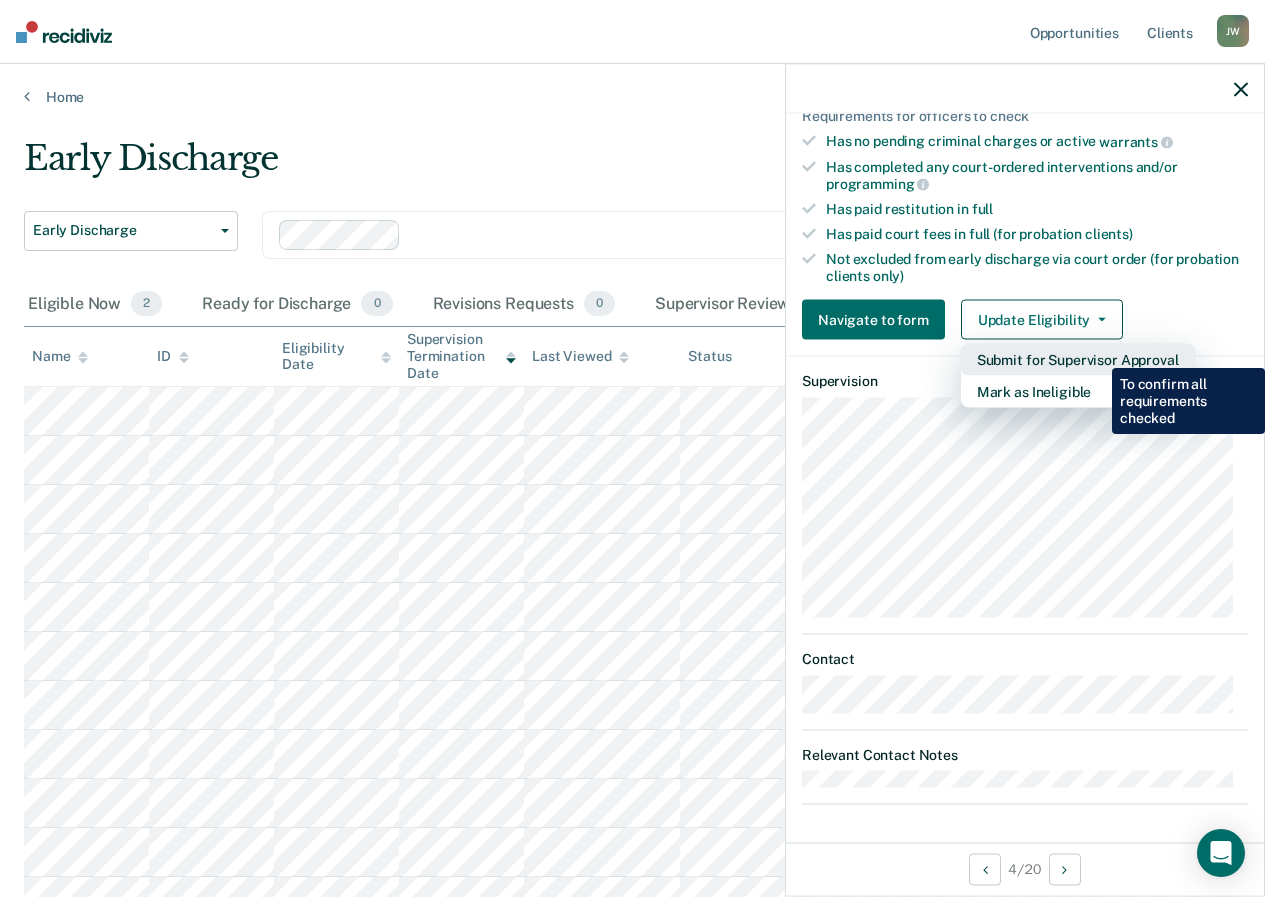 click on "Submit for Supervisor Approval" at bounding box center [1078, 360] 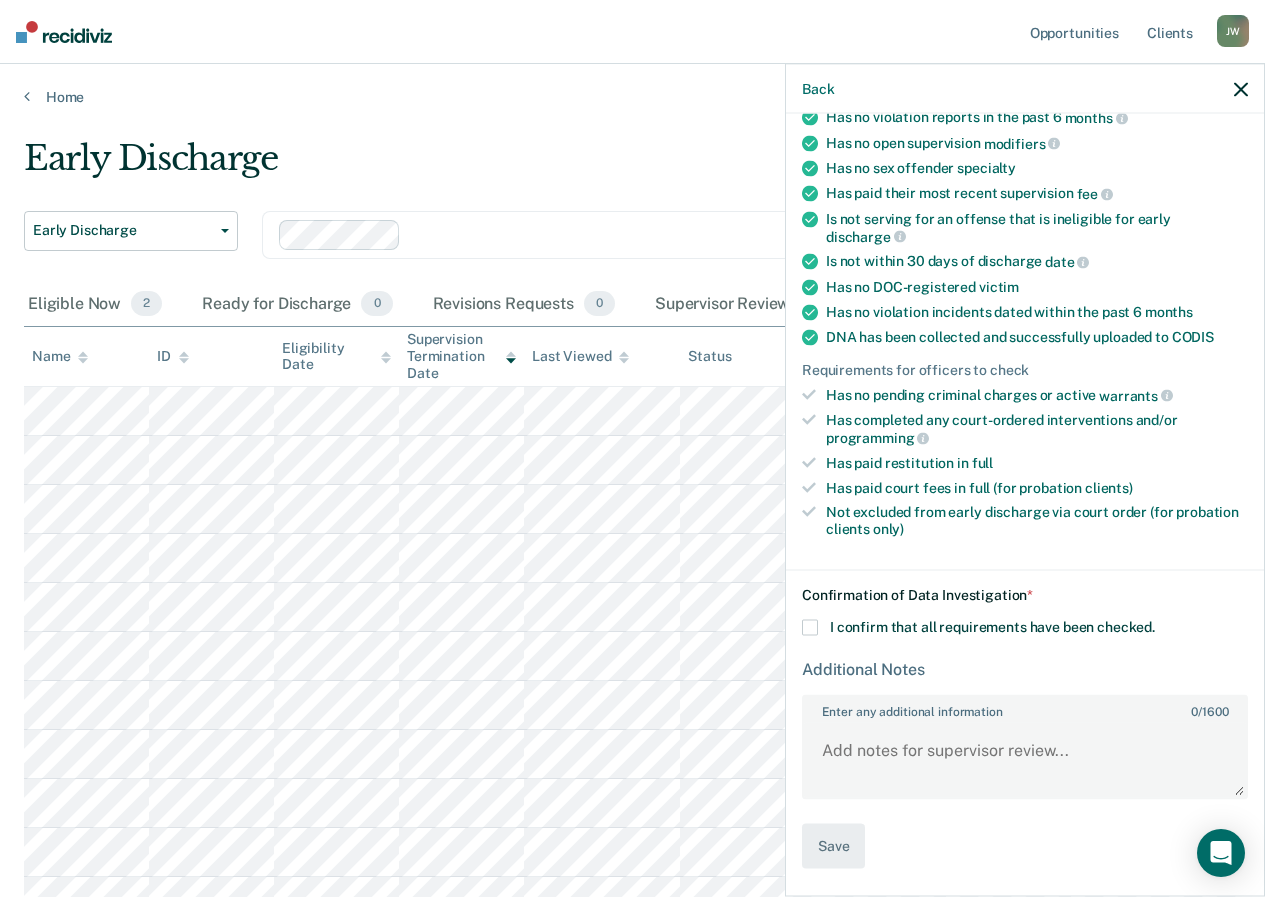 scroll, scrollTop: 234, scrollLeft: 0, axis: vertical 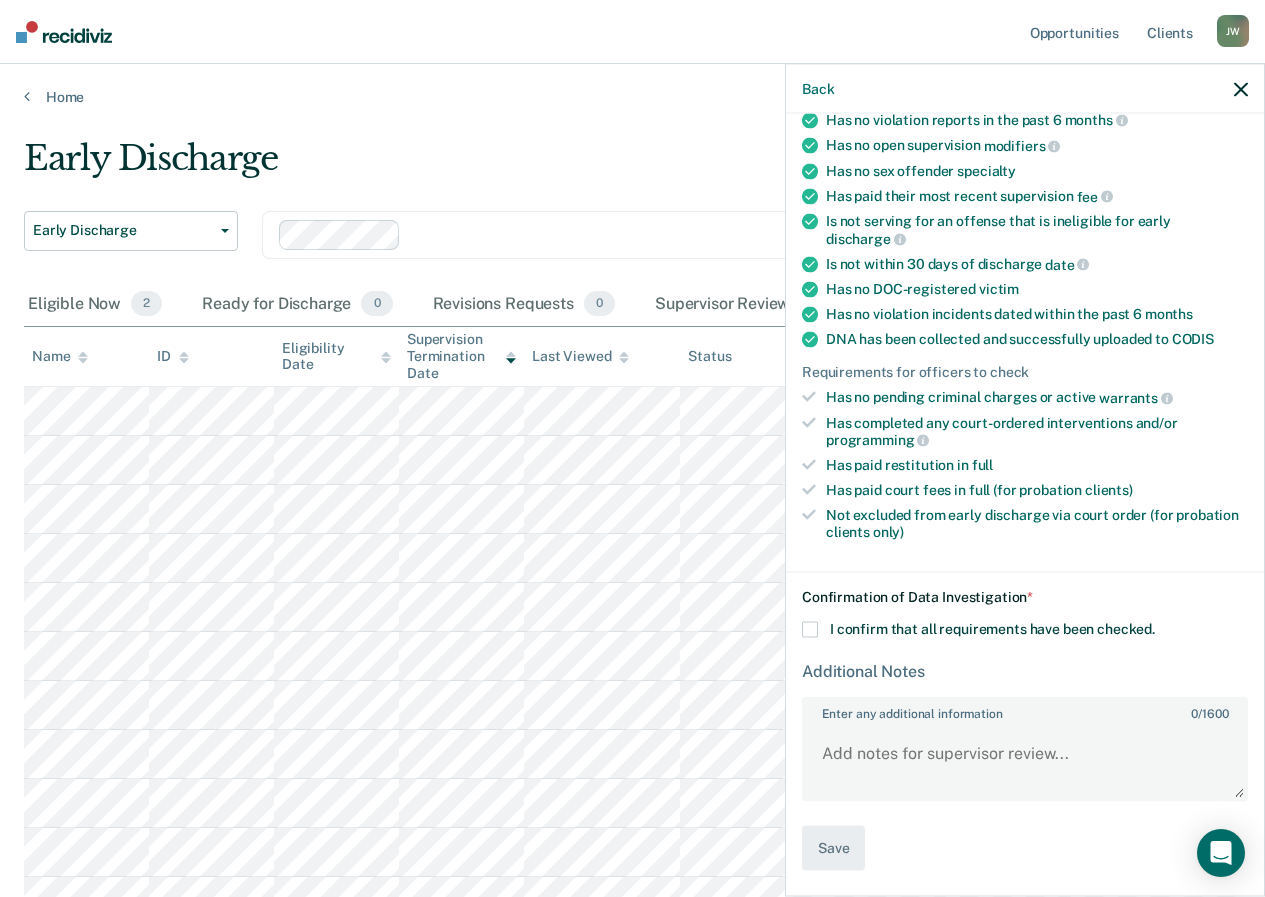 click 